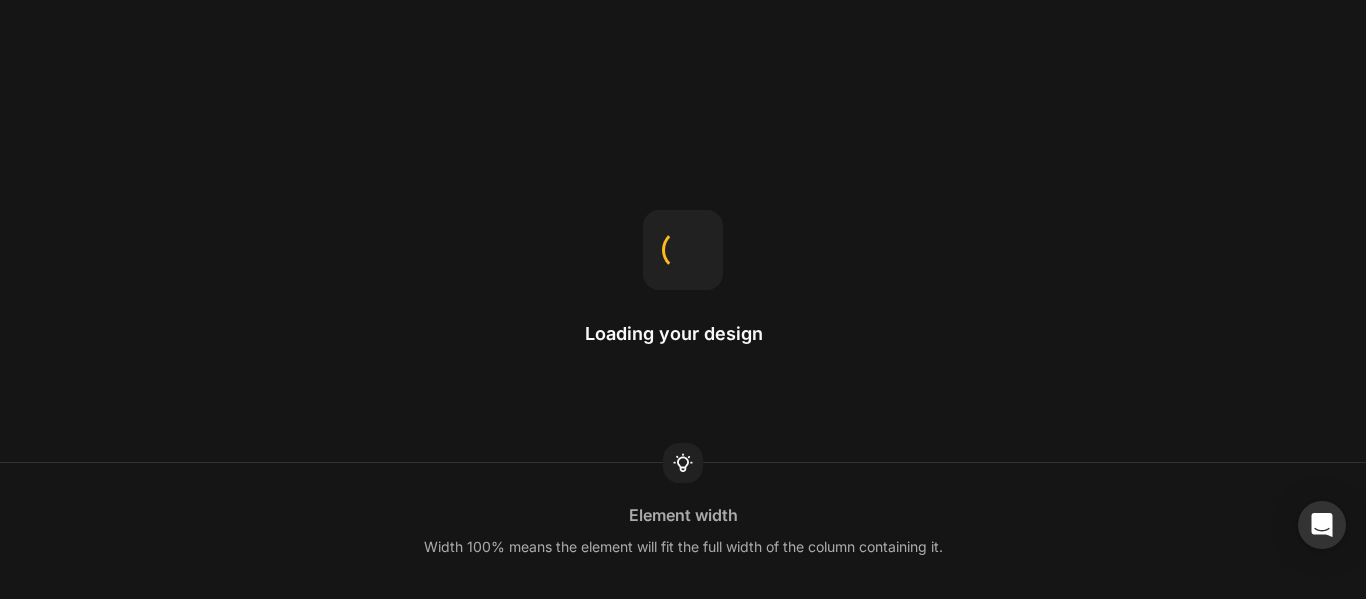 scroll, scrollTop: 0, scrollLeft: 0, axis: both 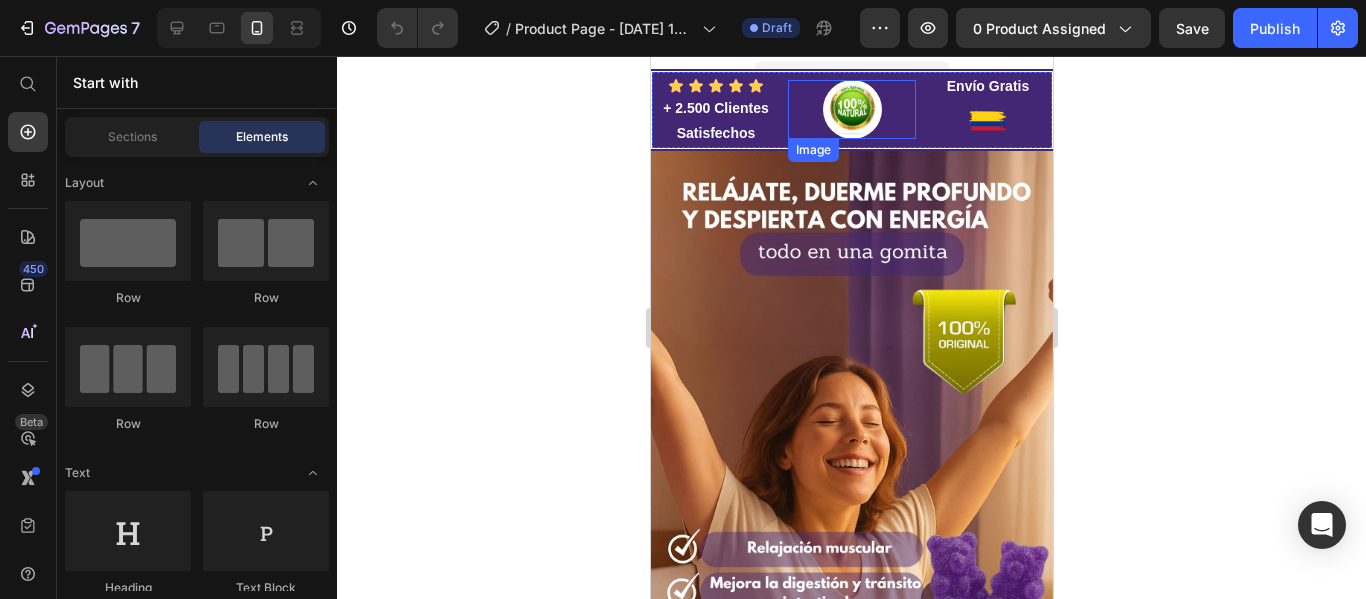 click at bounding box center (851, 109) 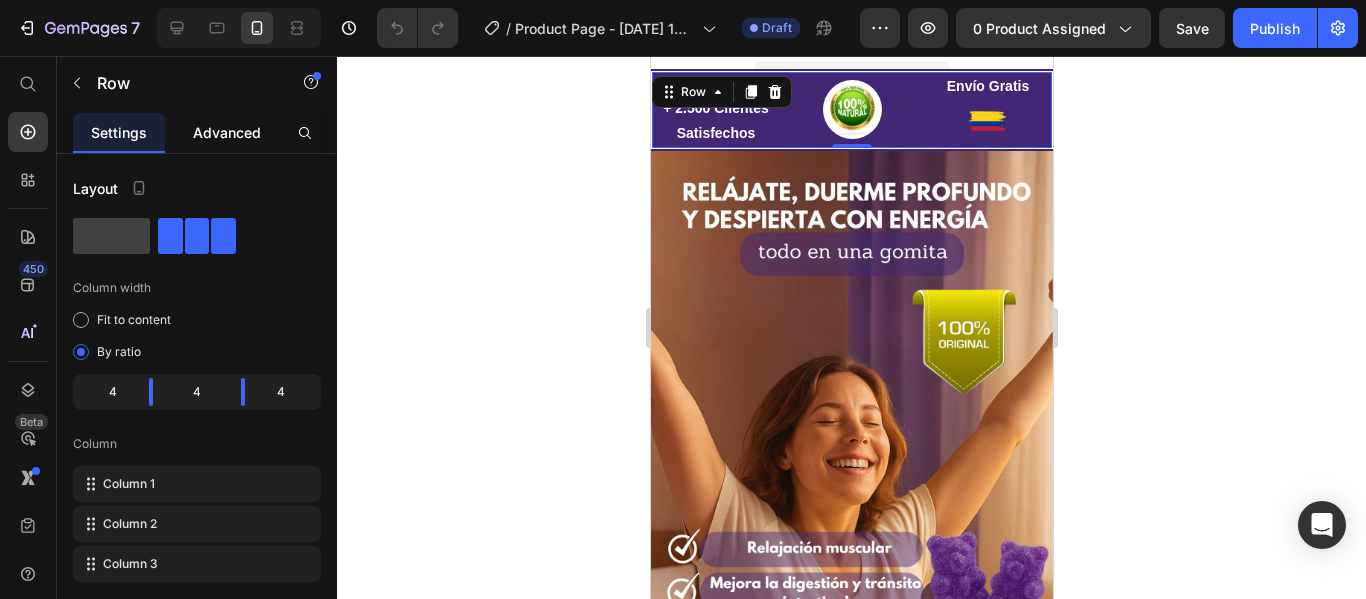 click on "Advanced" 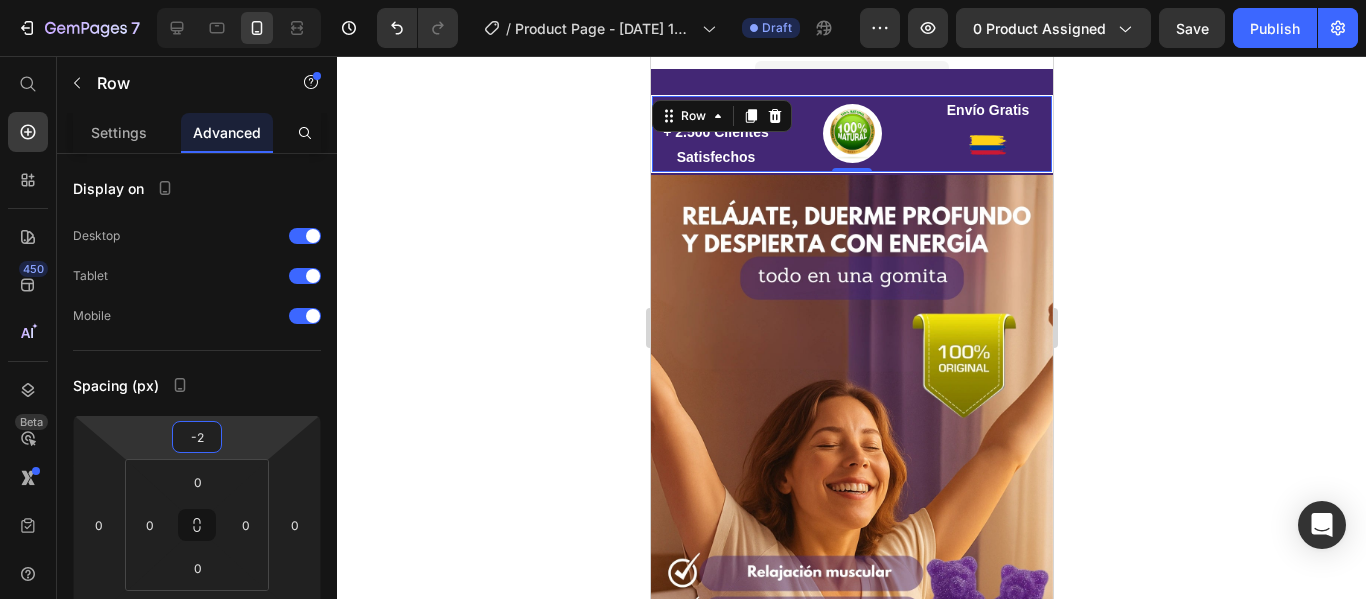 type on "0" 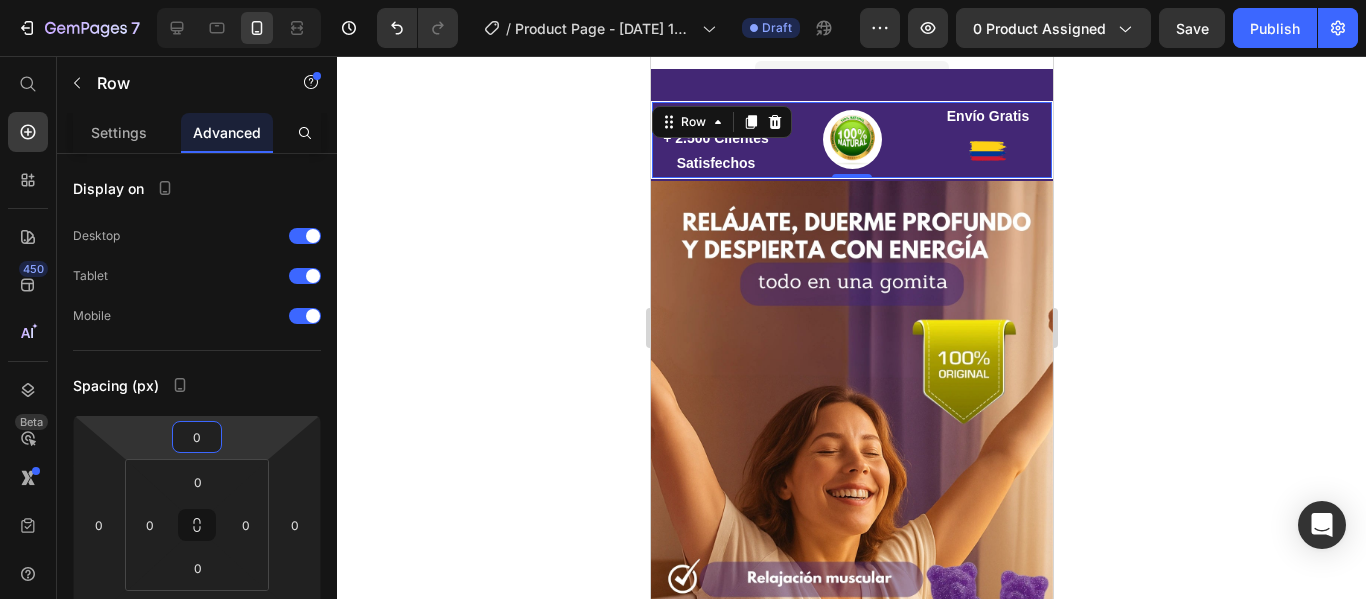 drag, startPoint x: 234, startPoint y: 427, endPoint x: 234, endPoint y: 412, distance: 15 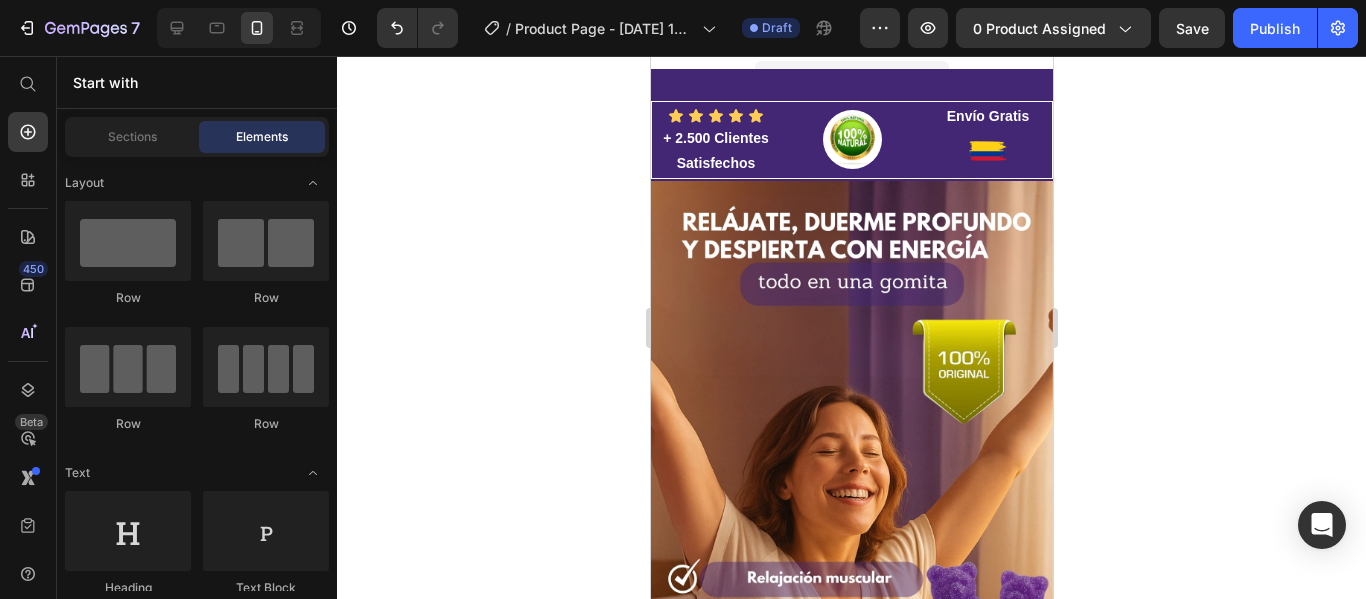 click 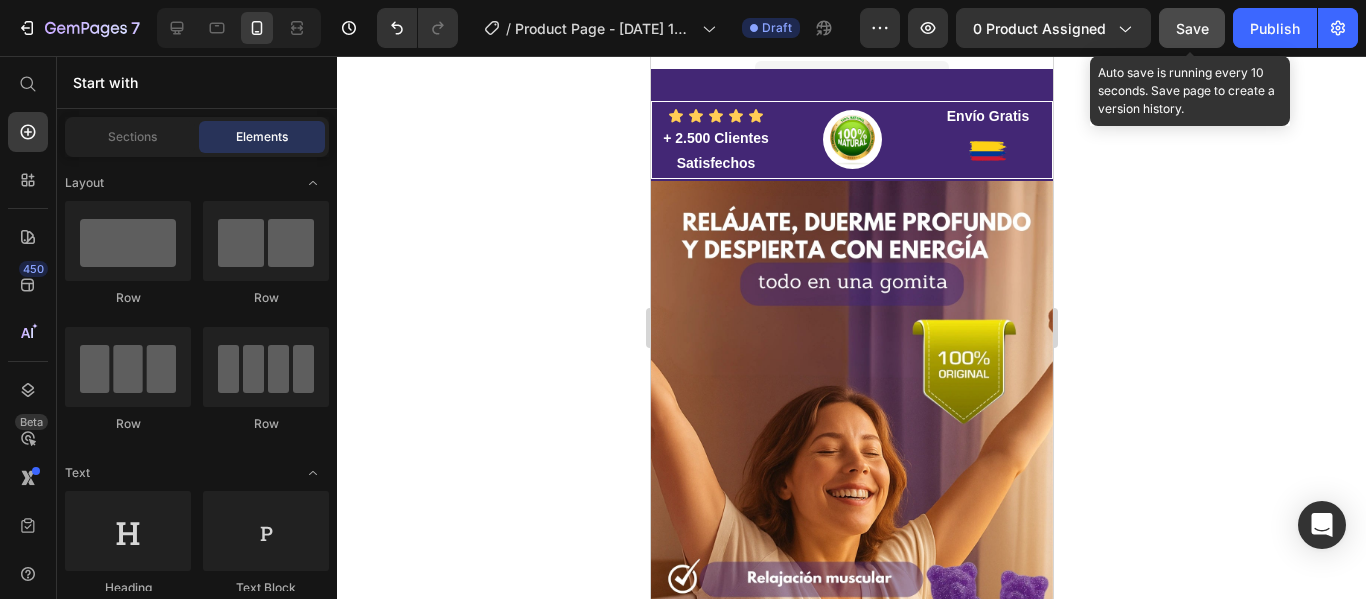click on "Save" at bounding box center [1192, 28] 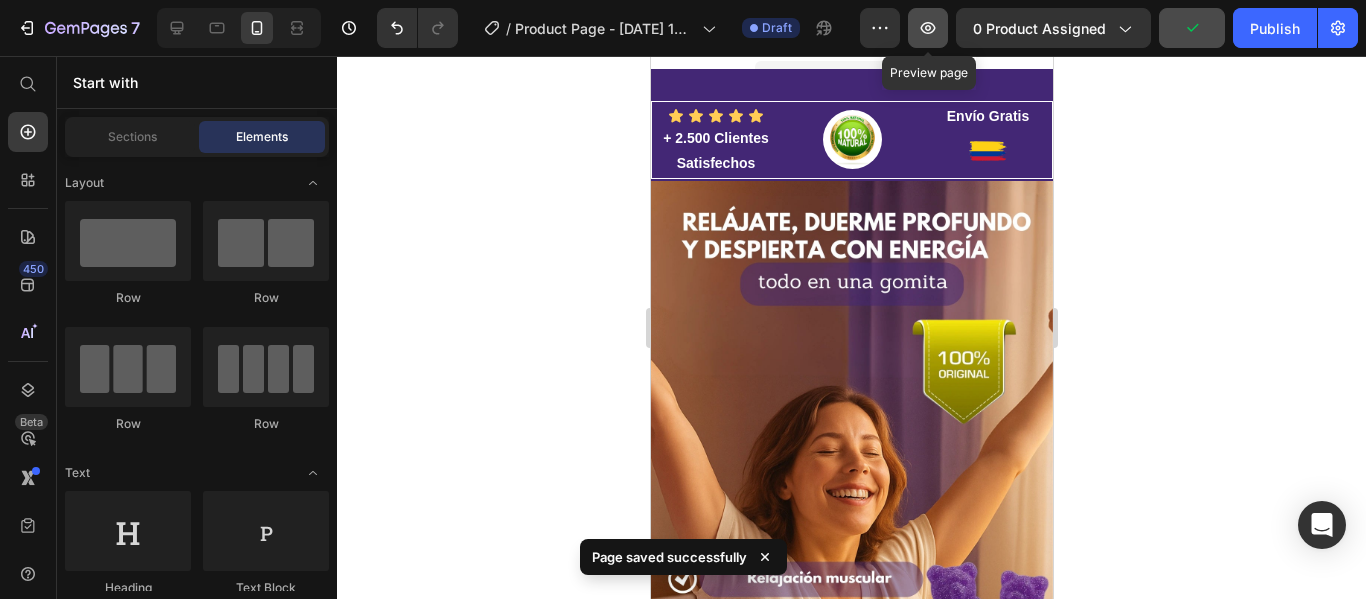 click 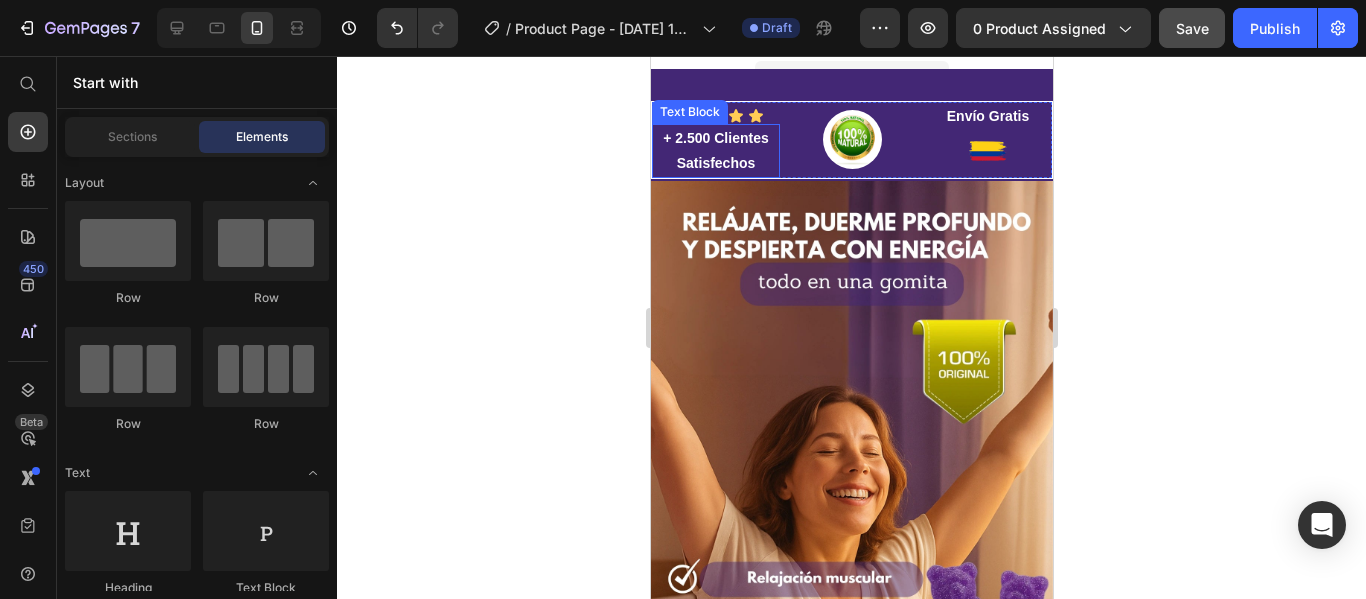 click on "+ 2.500 Clientes Satisfechos" at bounding box center [715, 151] 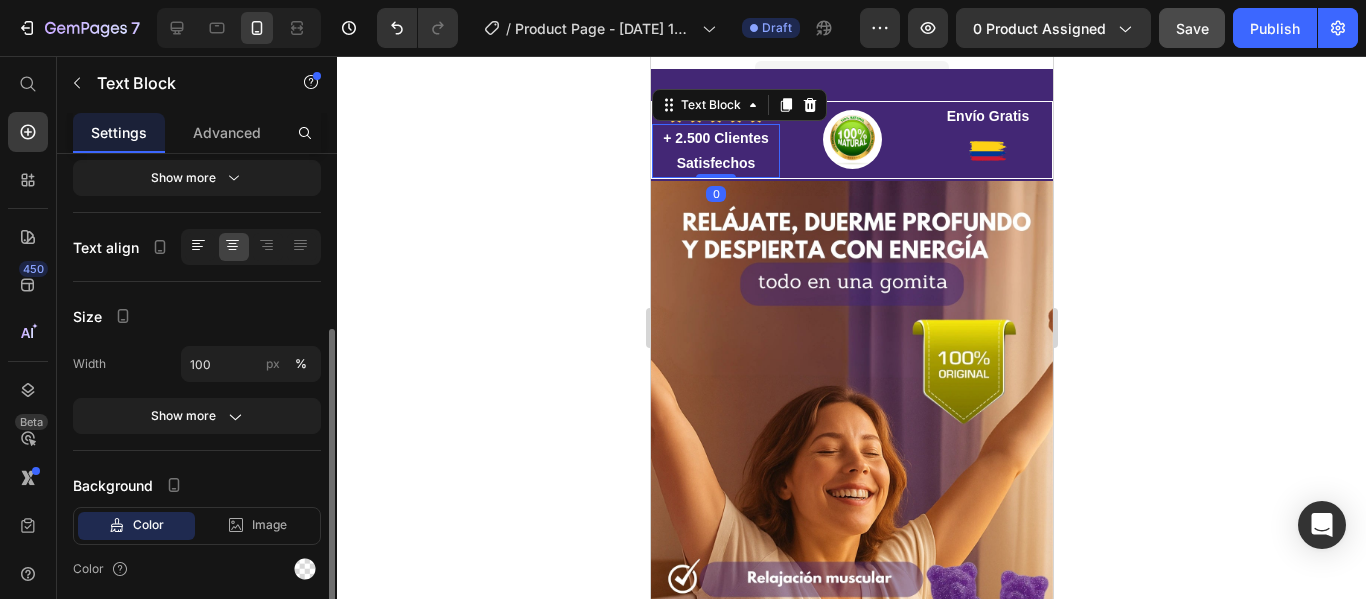 scroll, scrollTop: 325, scrollLeft: 0, axis: vertical 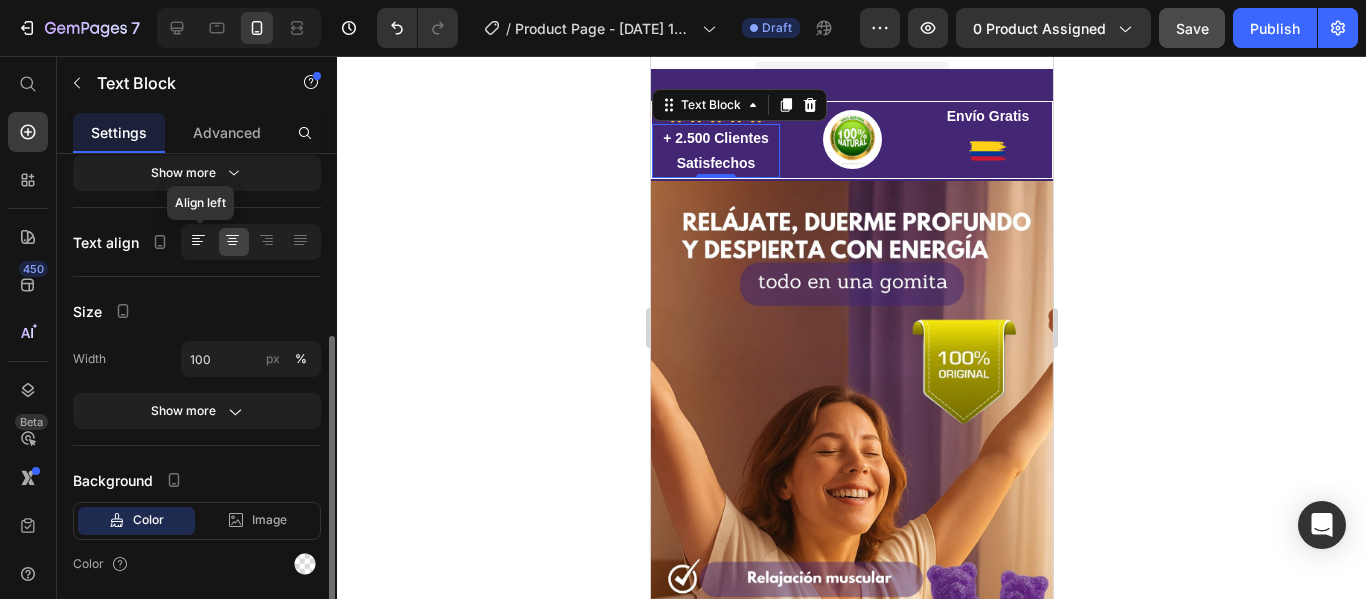 click 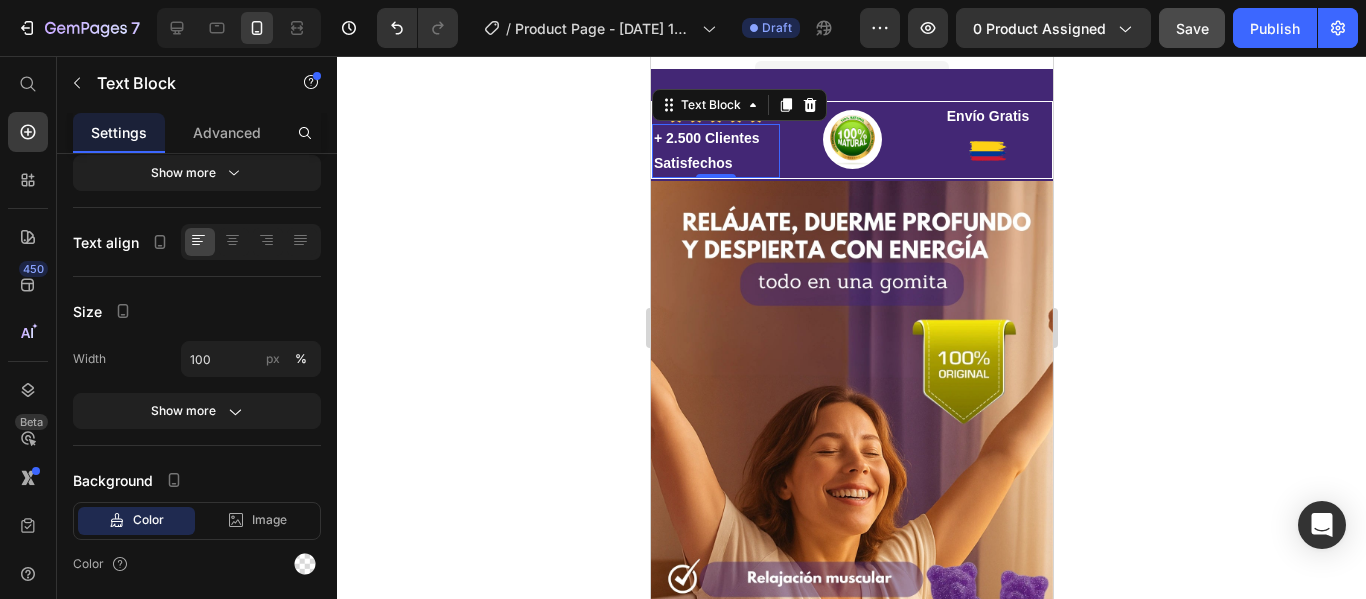 click 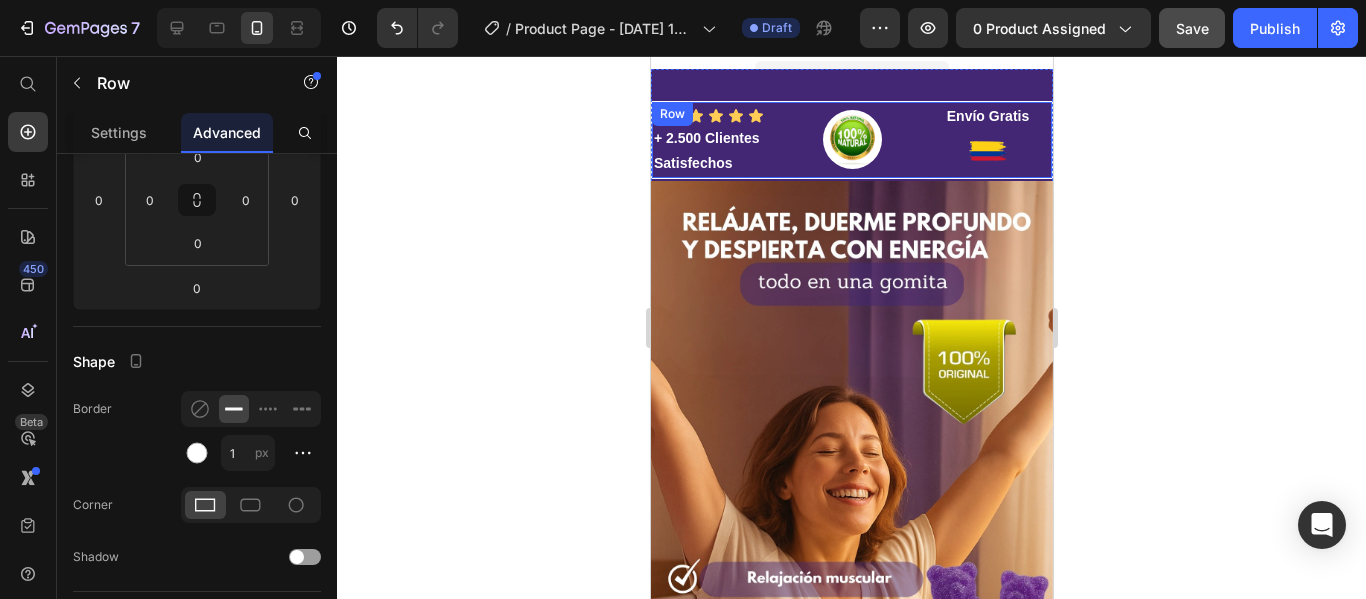 click on "Icon Icon Icon Icon
Icon Icon List + 2.500 Clientes Satisfechos    Text Block Image Envío Gratis Text Block Image Row" at bounding box center [851, 140] 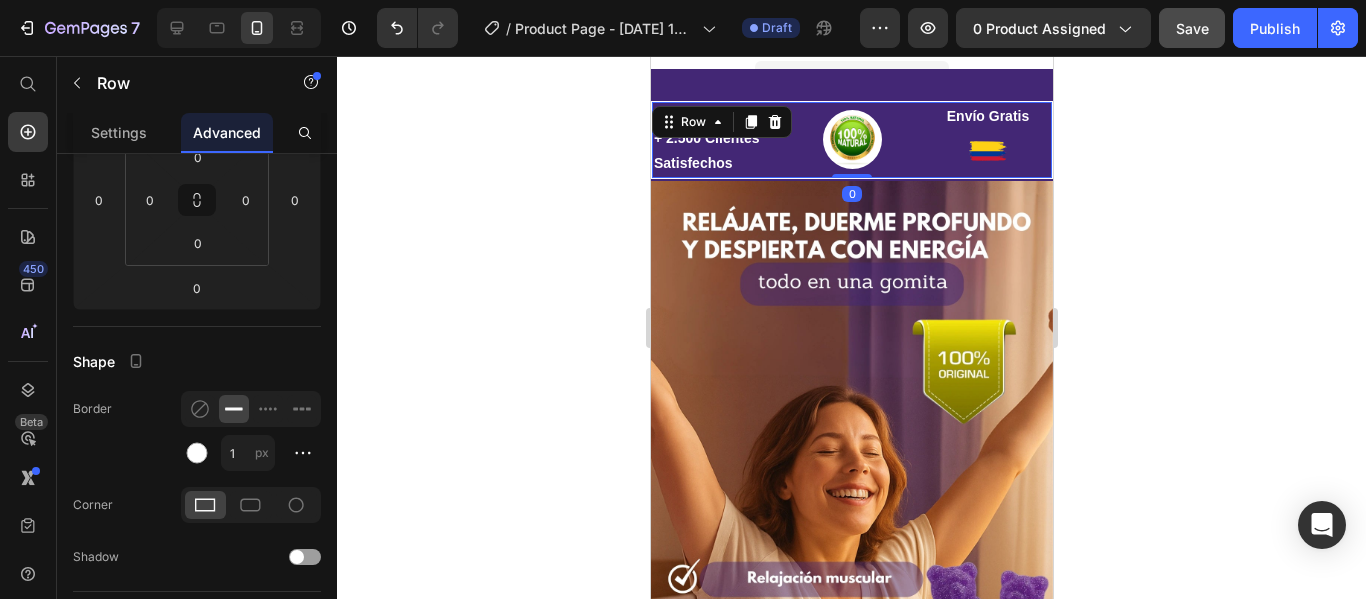 scroll, scrollTop: 0, scrollLeft: 0, axis: both 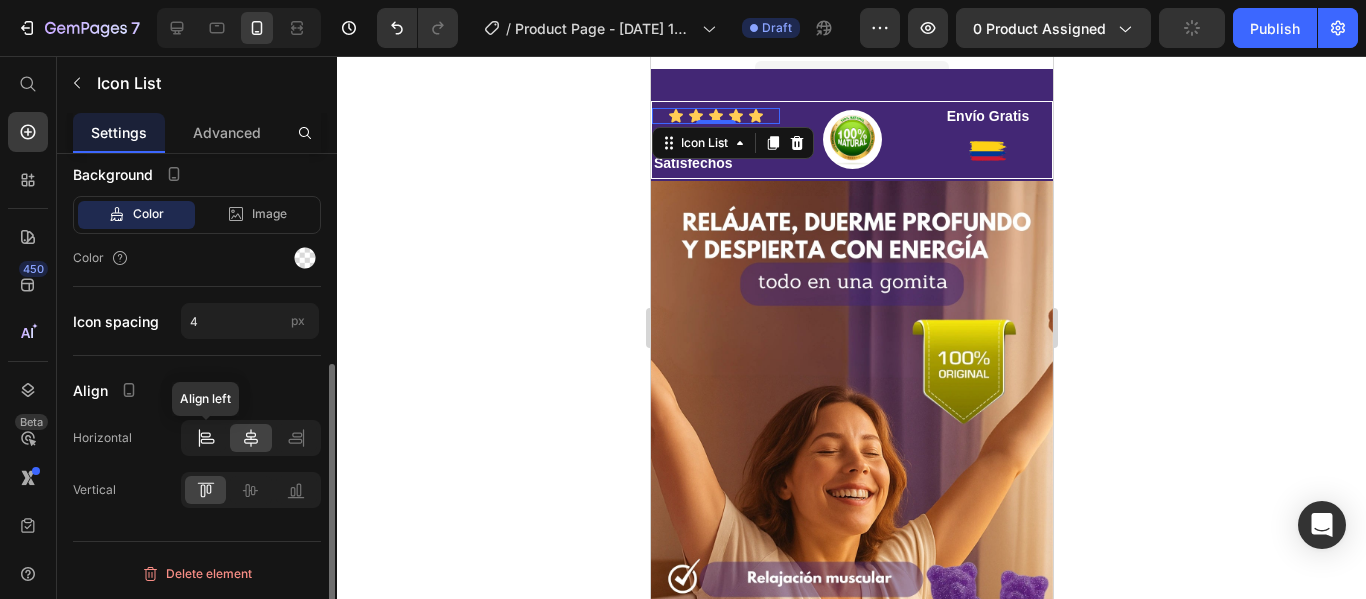 click 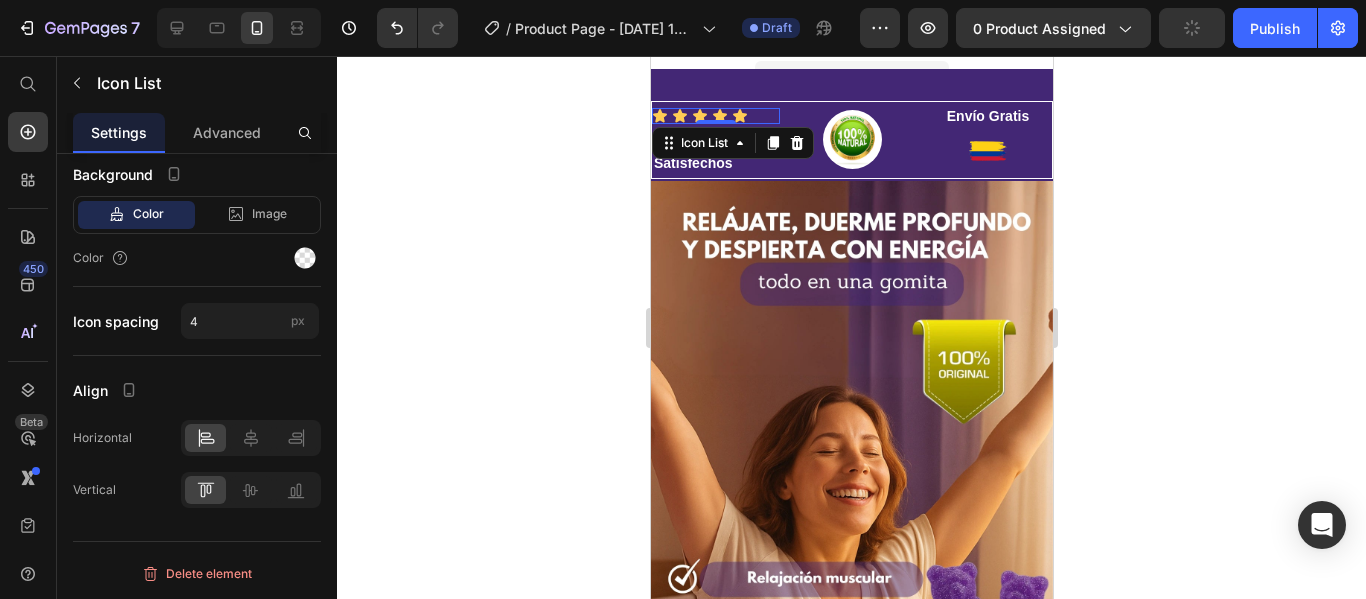 click 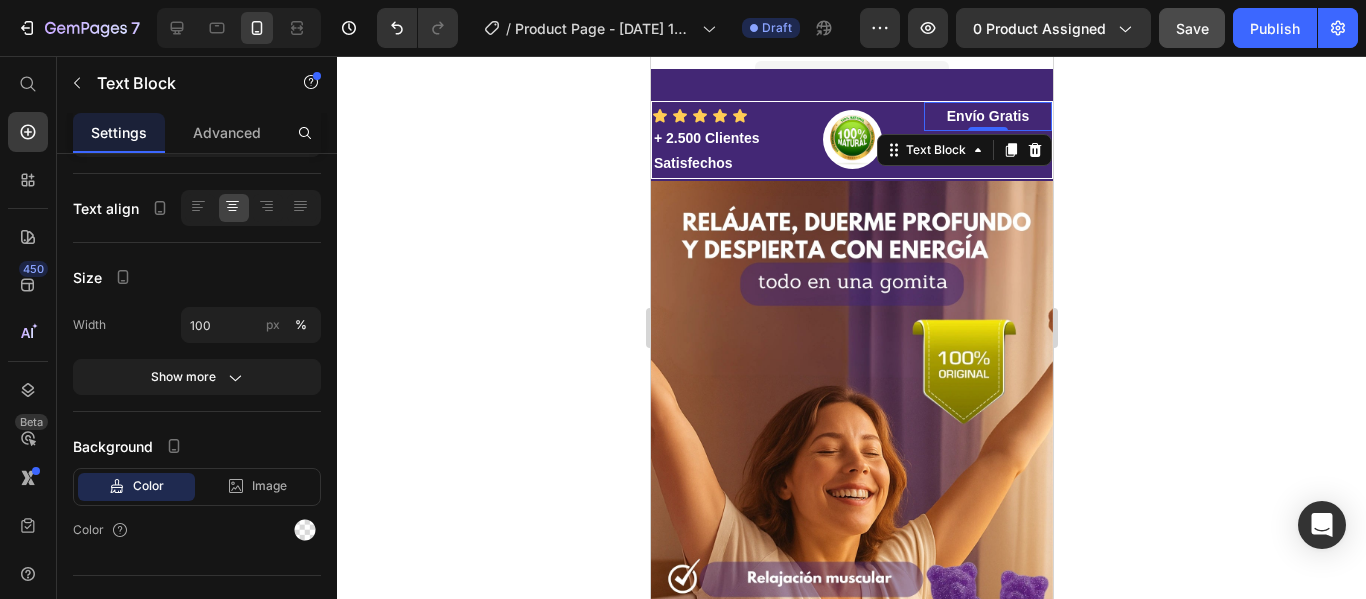 scroll, scrollTop: 0, scrollLeft: 0, axis: both 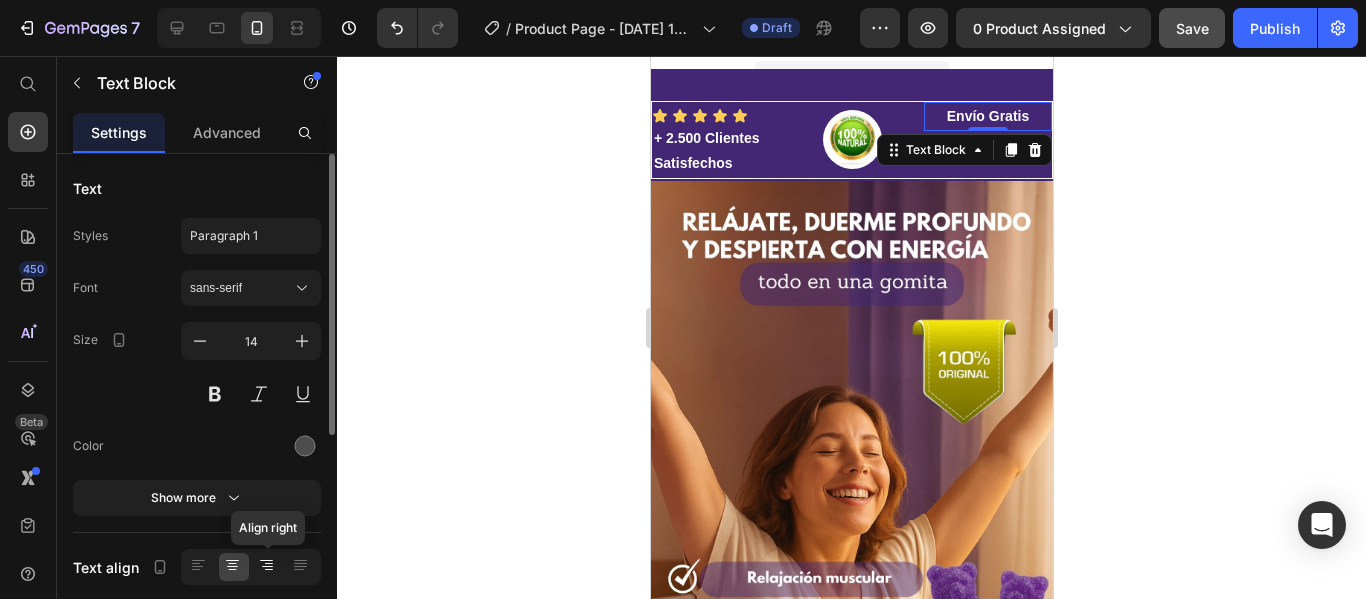 click 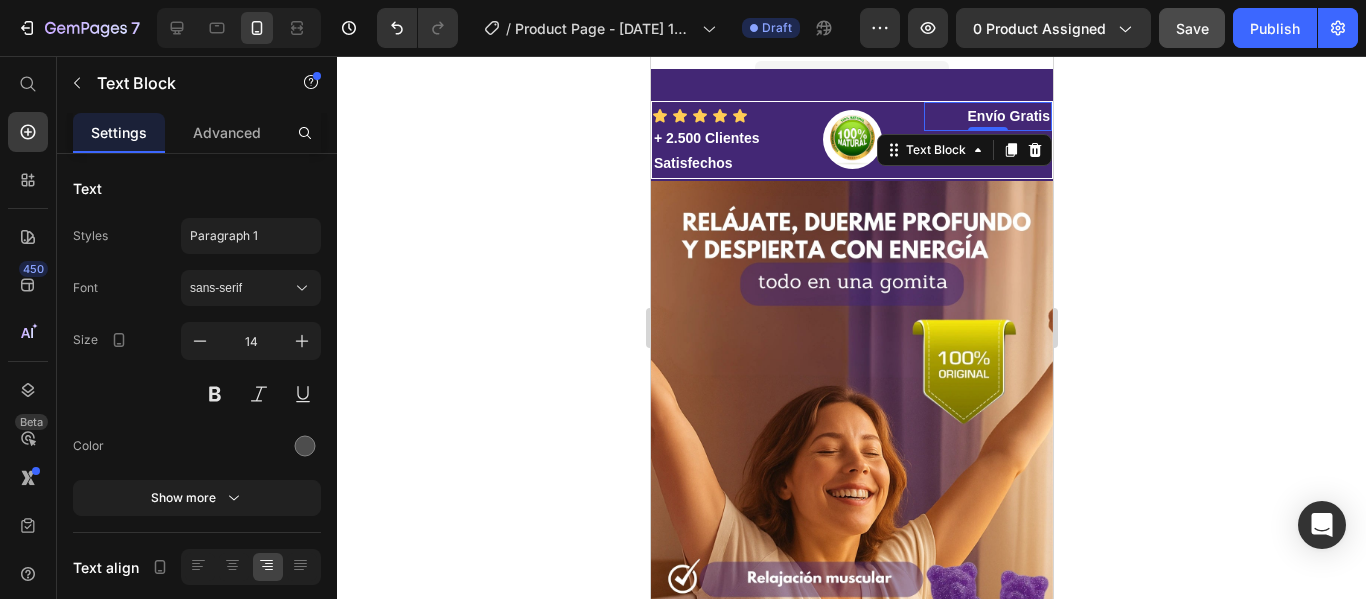 click 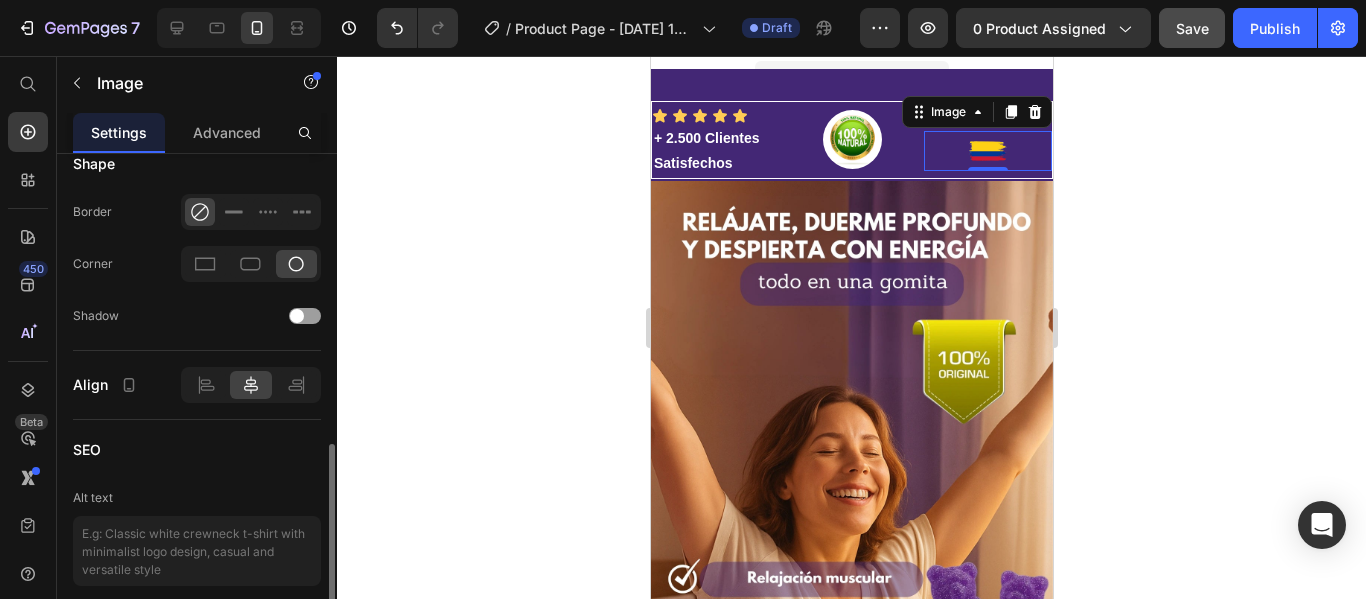 scroll, scrollTop: 874, scrollLeft: 0, axis: vertical 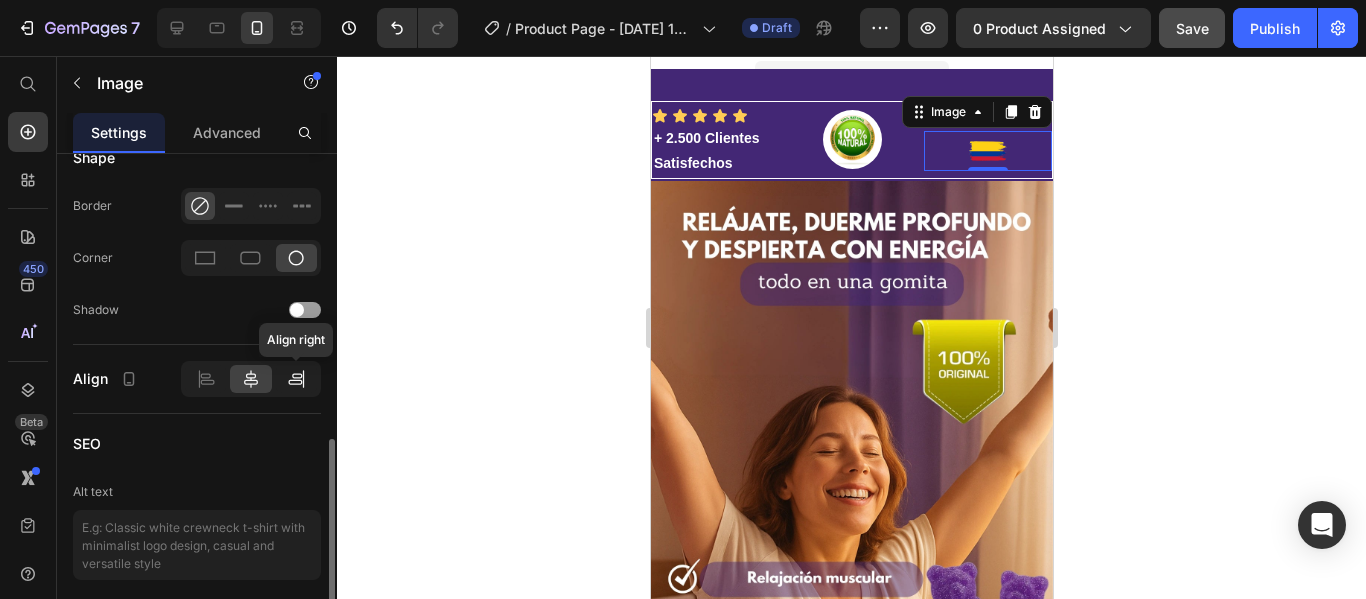 click 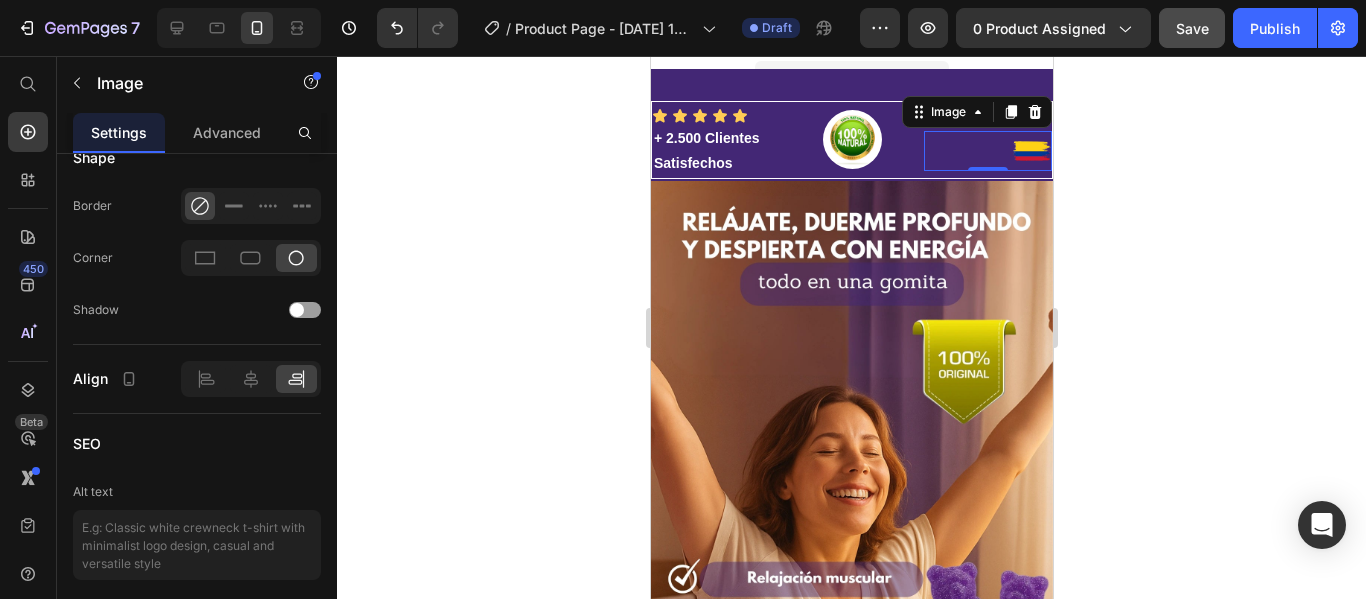 click 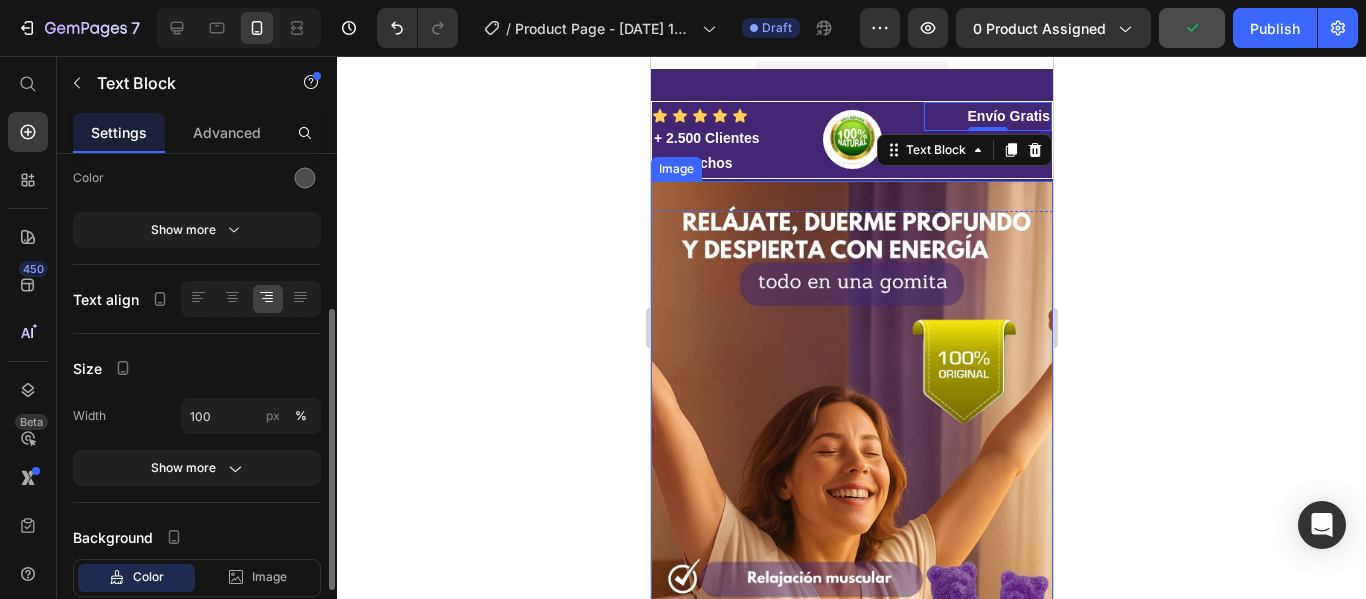 scroll, scrollTop: 254, scrollLeft: 0, axis: vertical 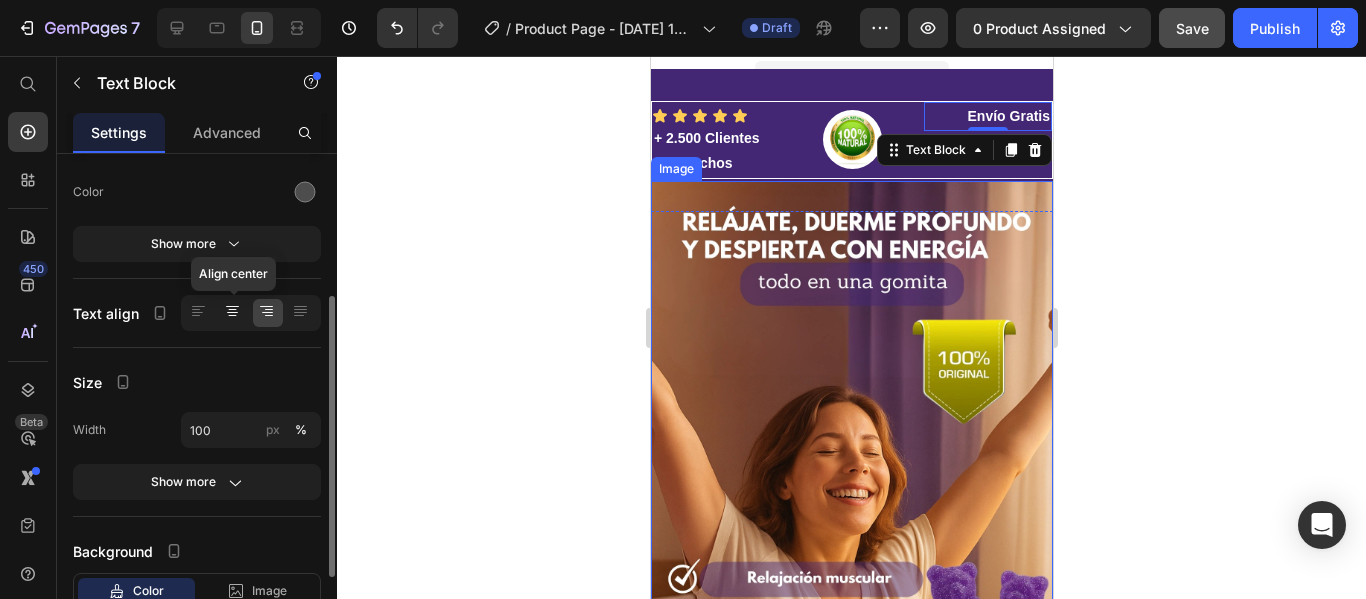 click 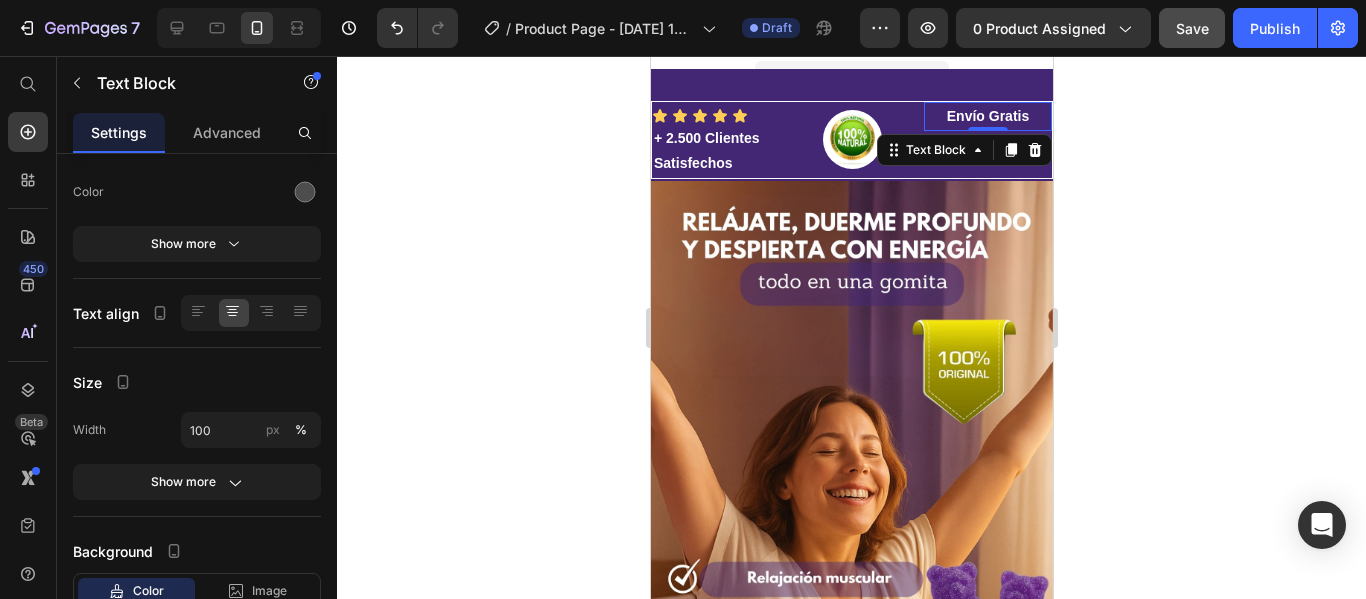 click 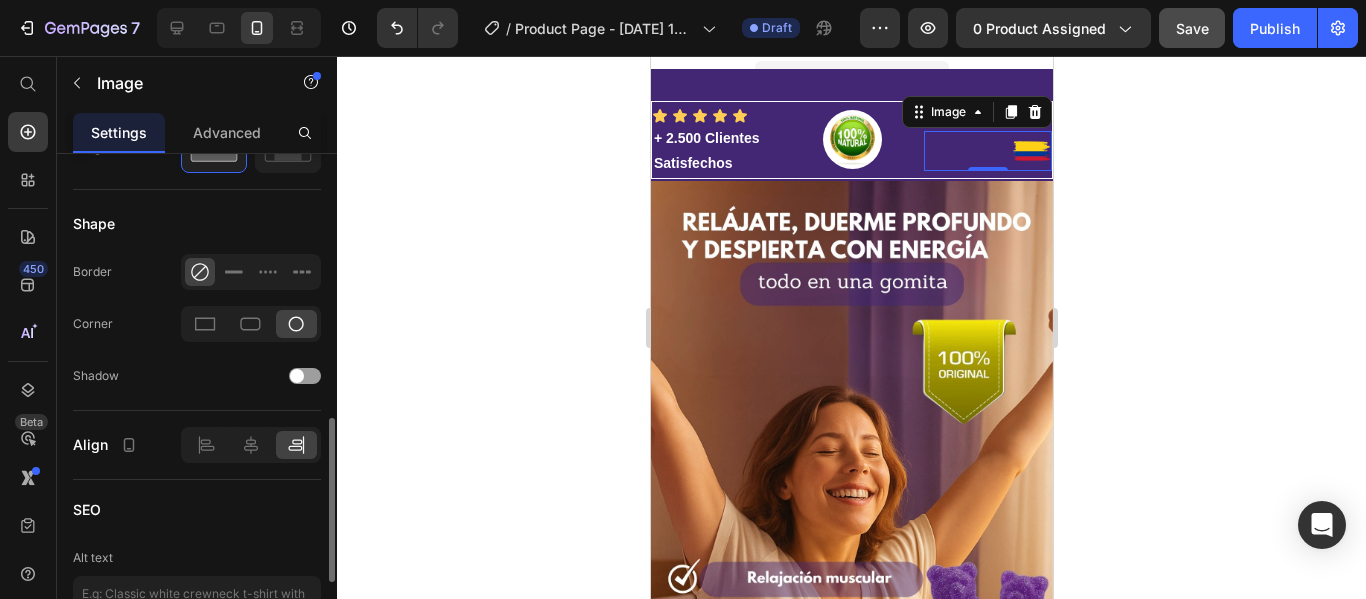 scroll, scrollTop: 809, scrollLeft: 0, axis: vertical 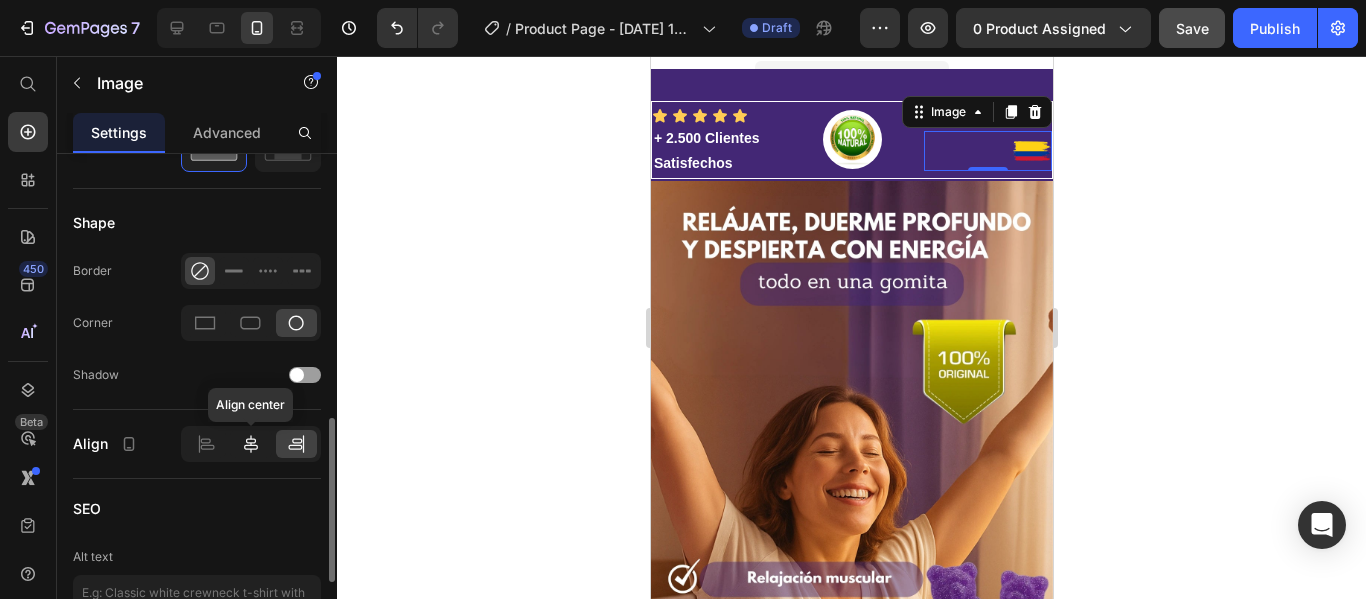 click 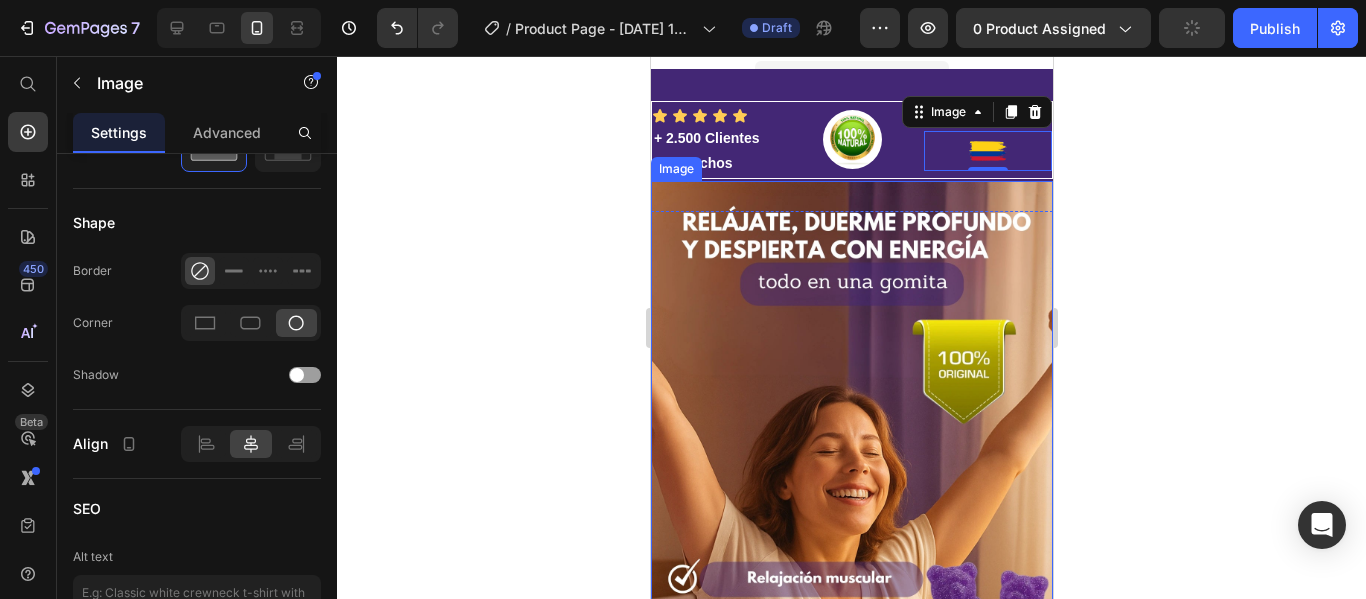 click 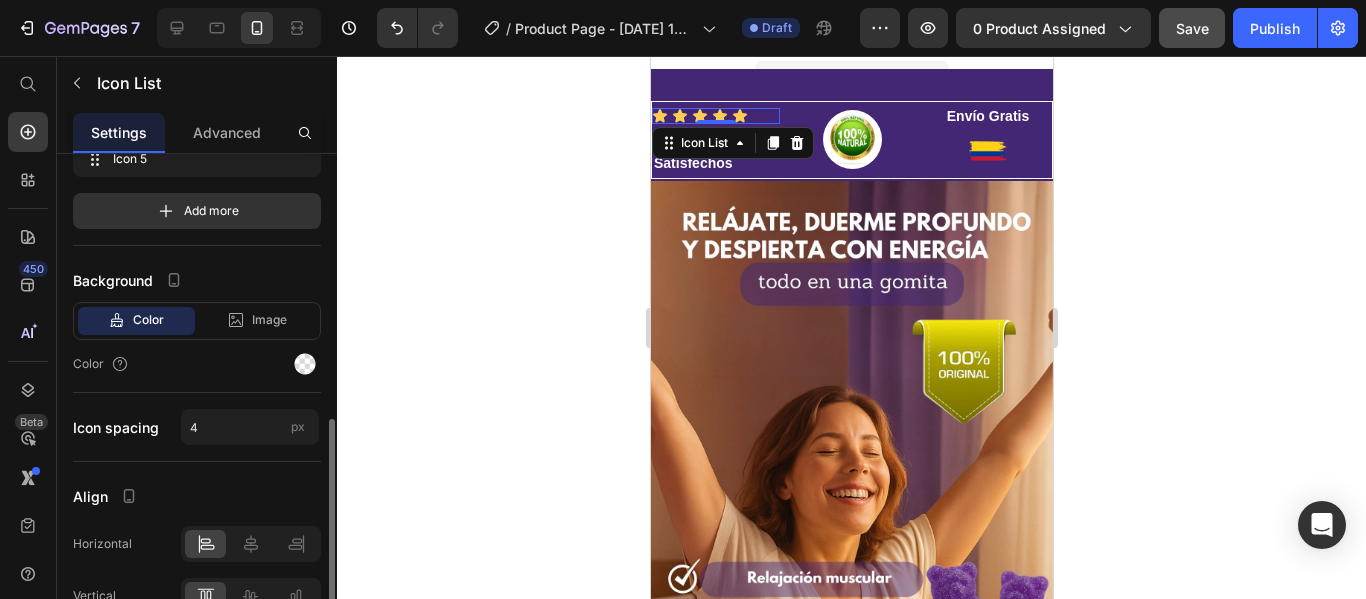 scroll, scrollTop: 359, scrollLeft: 0, axis: vertical 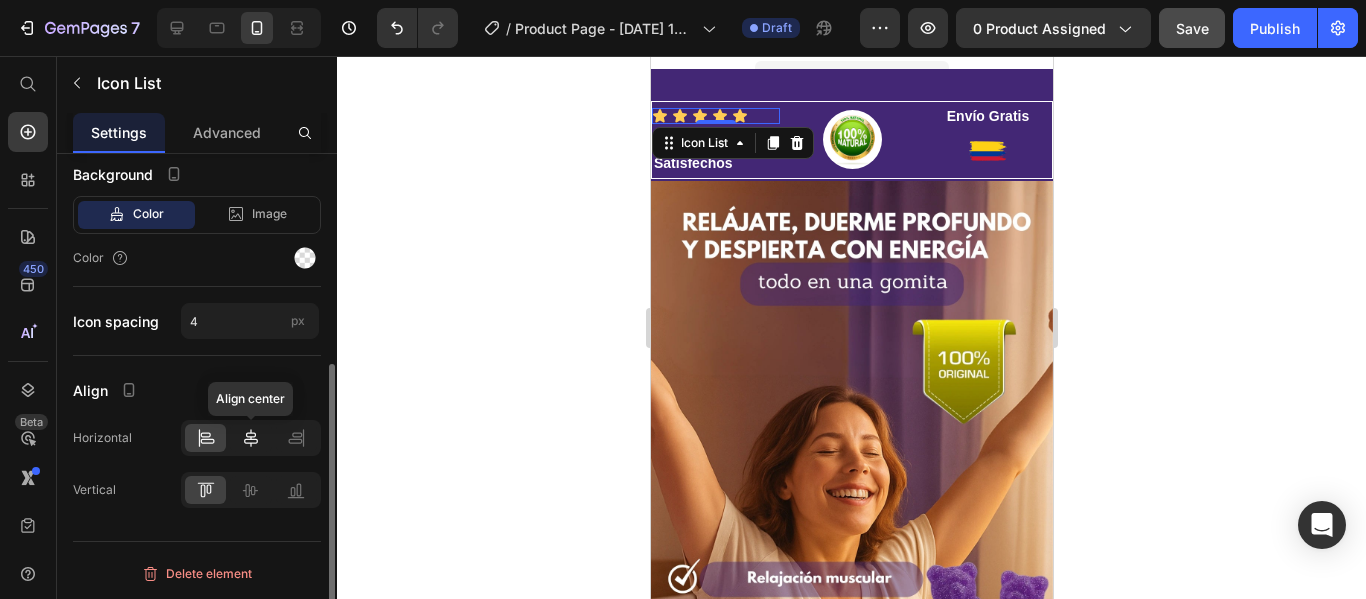 click 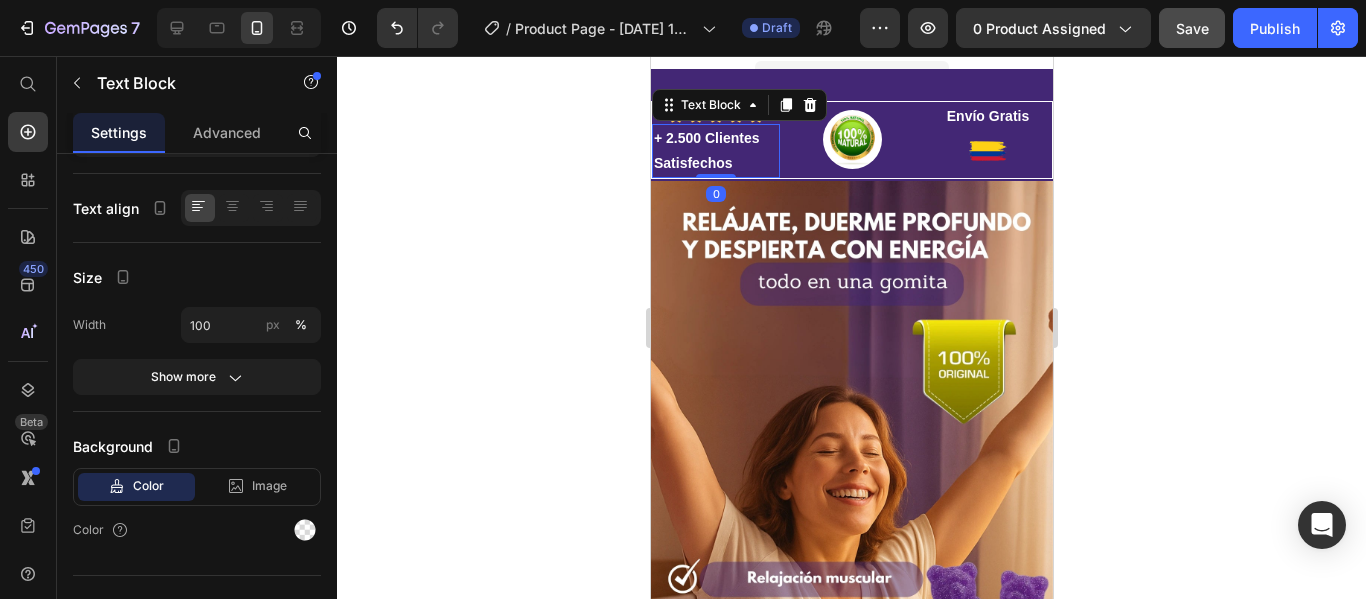 scroll, scrollTop: 0, scrollLeft: 0, axis: both 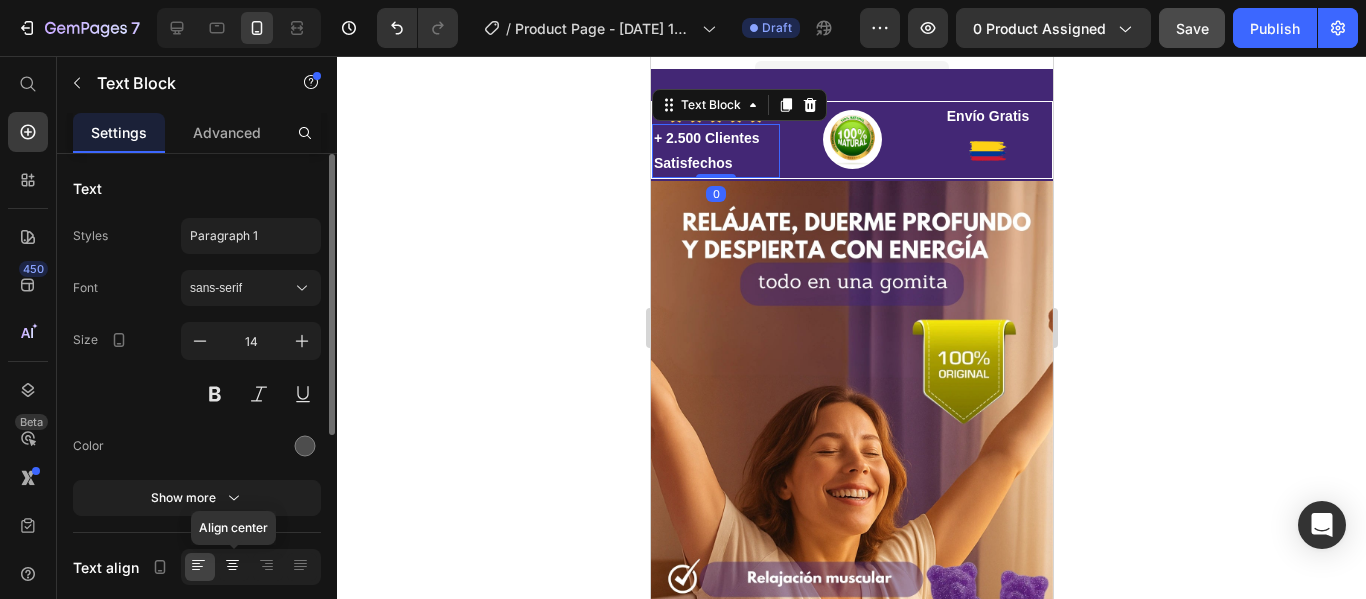 click 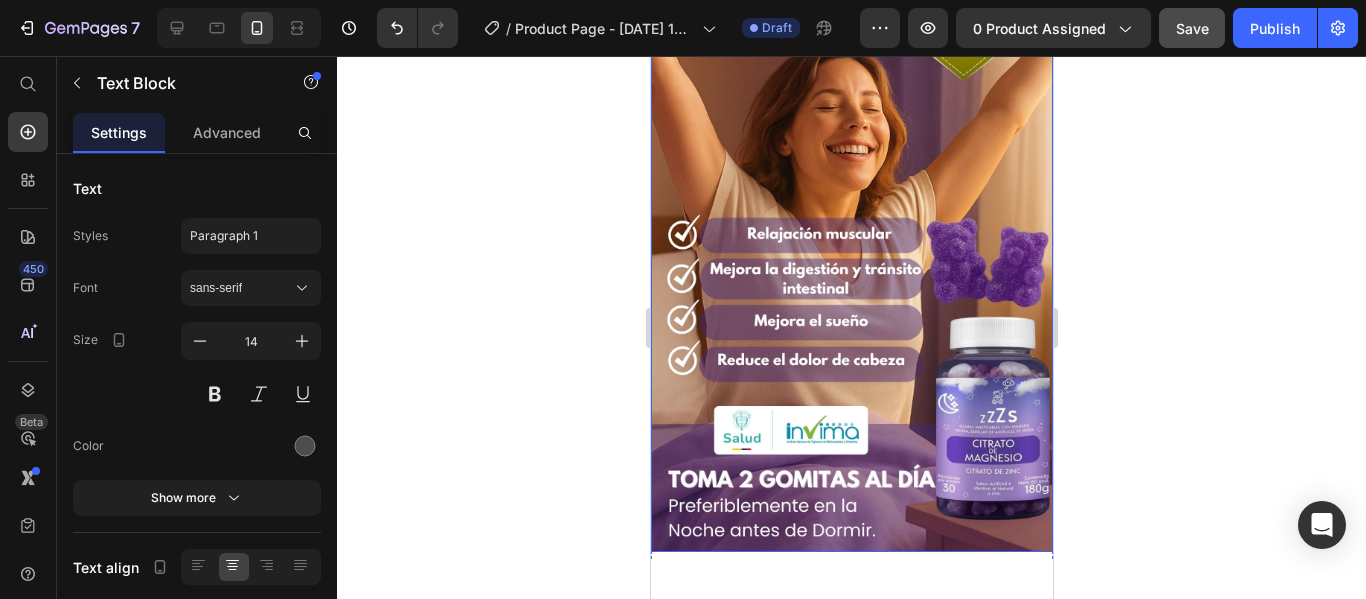 scroll, scrollTop: 422, scrollLeft: 0, axis: vertical 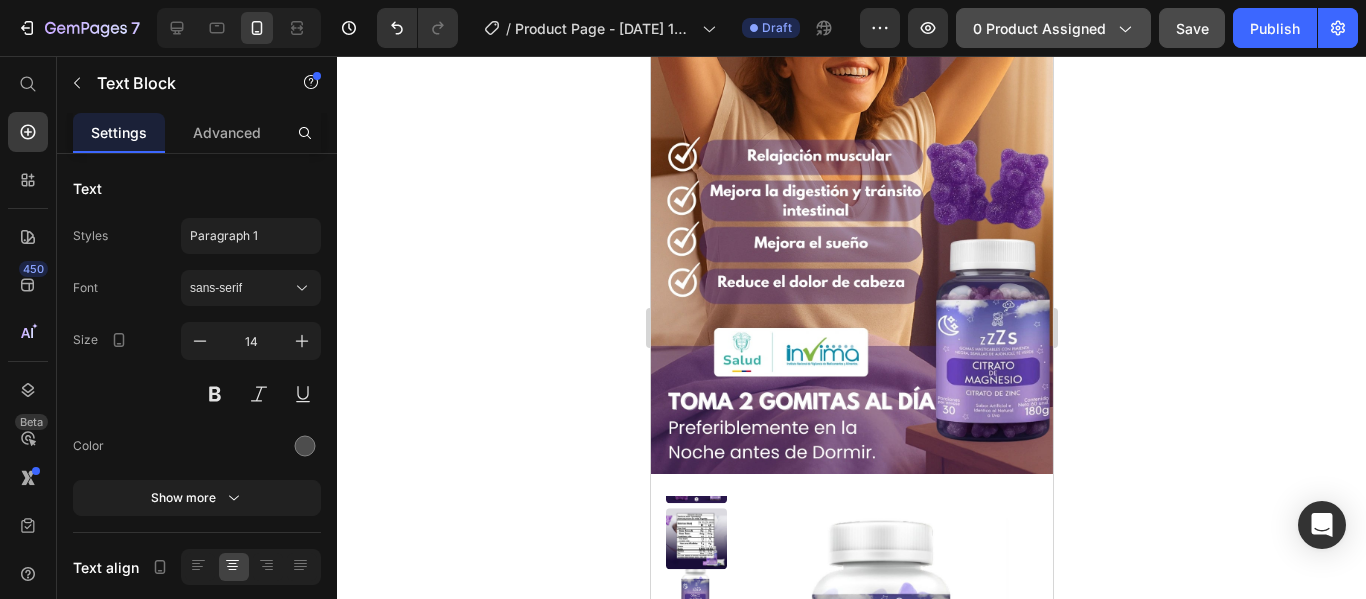 click on "0 product assigned" 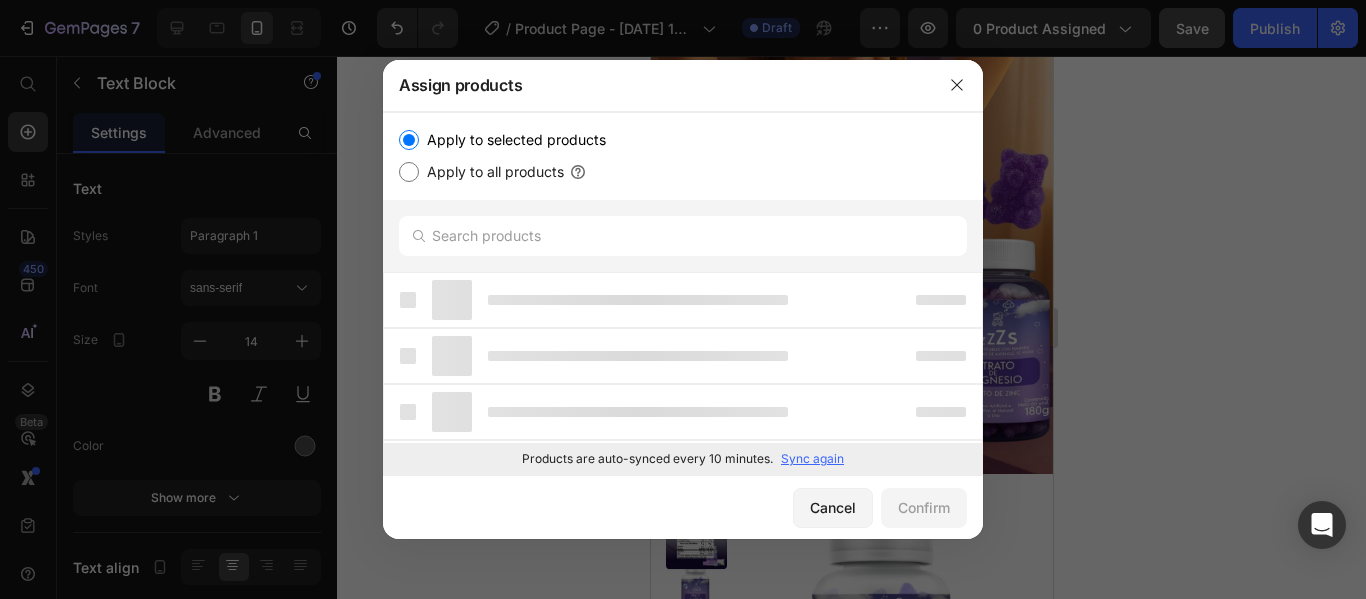 click on "Apply to selected products" at bounding box center (512, 140) 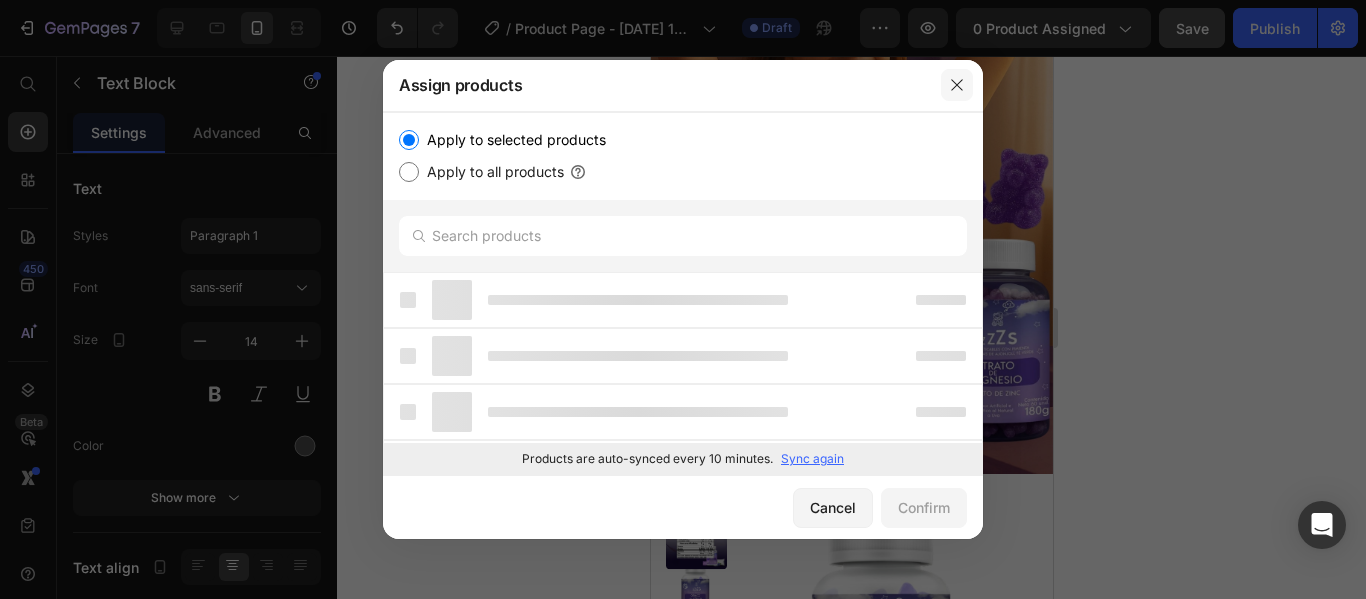 click 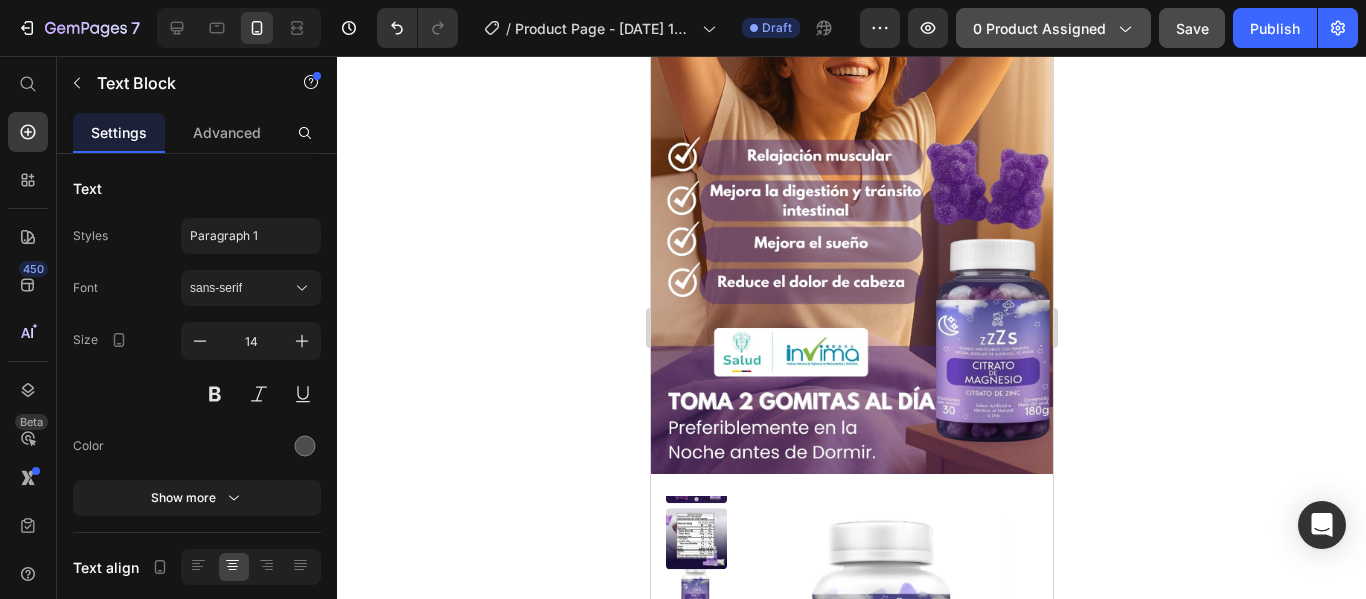 click on "0 product assigned" 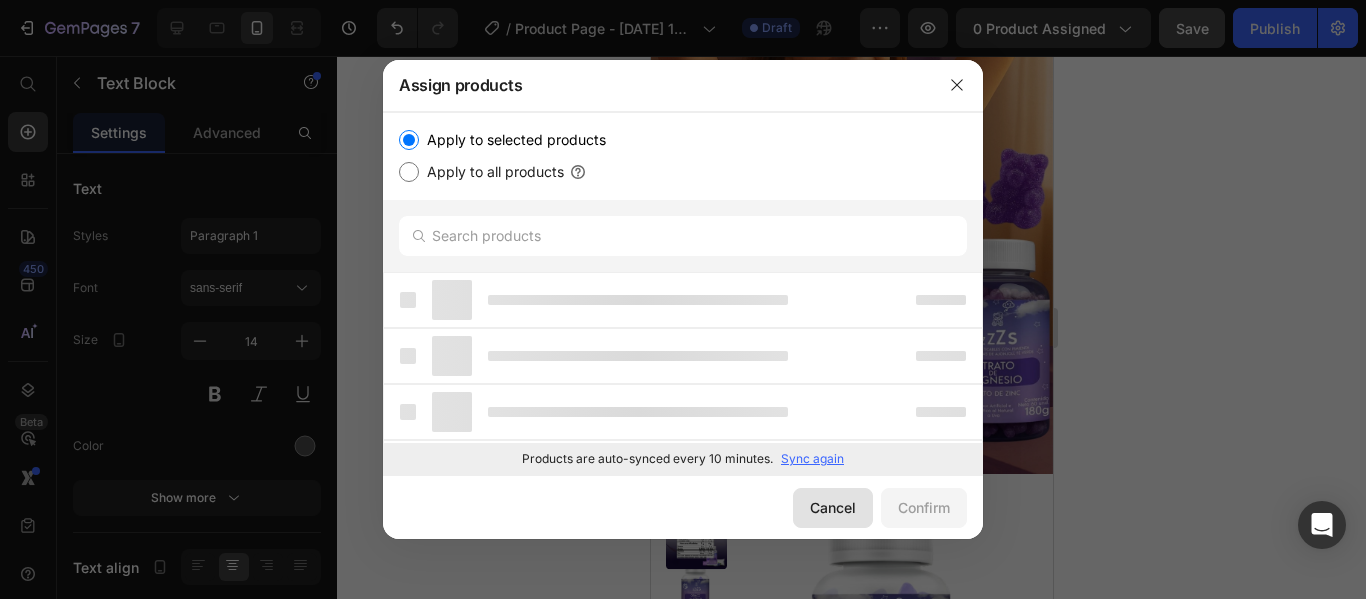 click on "Cancel" at bounding box center [833, 507] 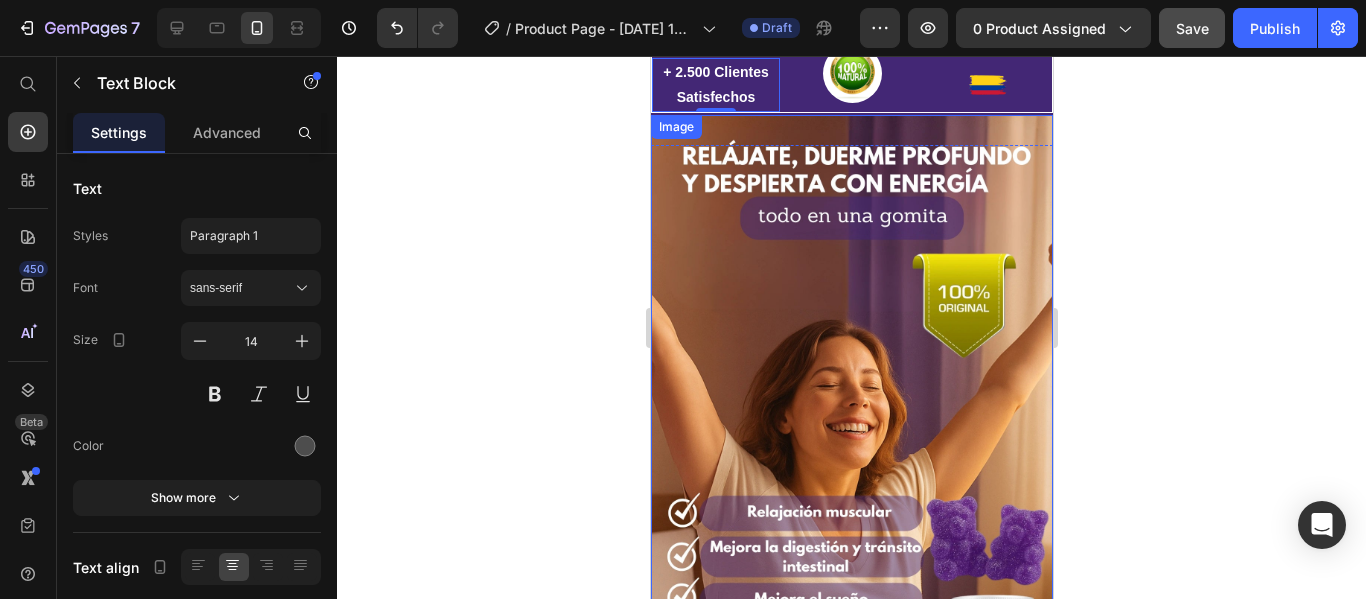 scroll, scrollTop: 0, scrollLeft: 0, axis: both 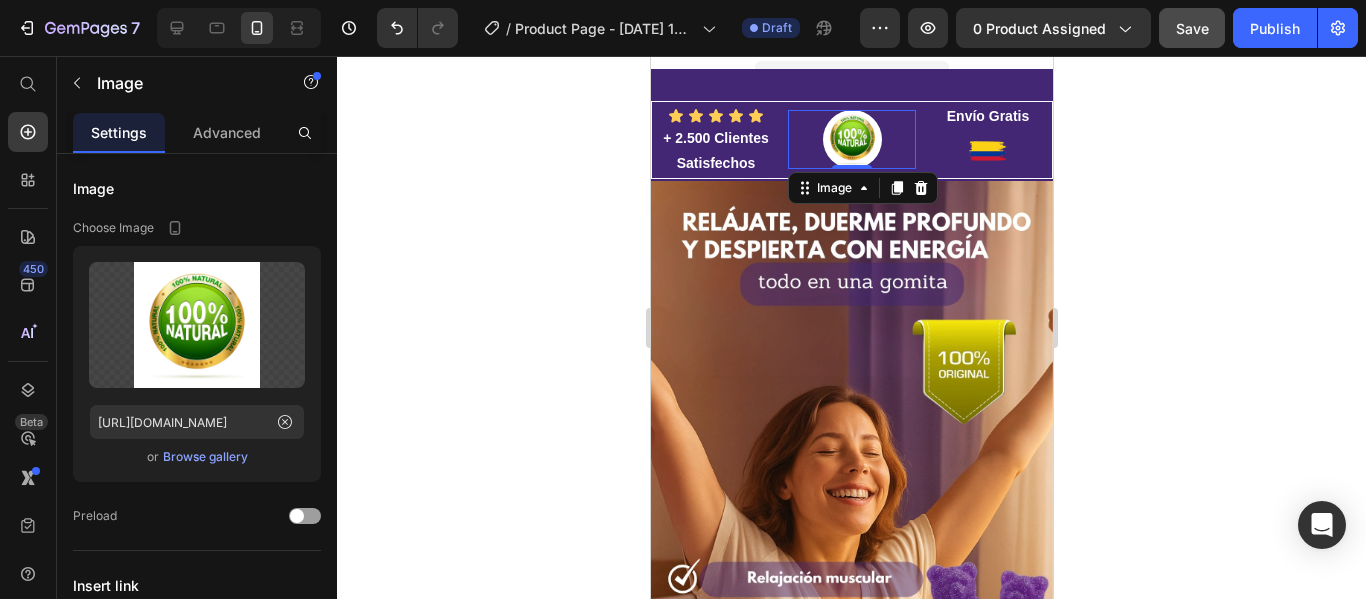click 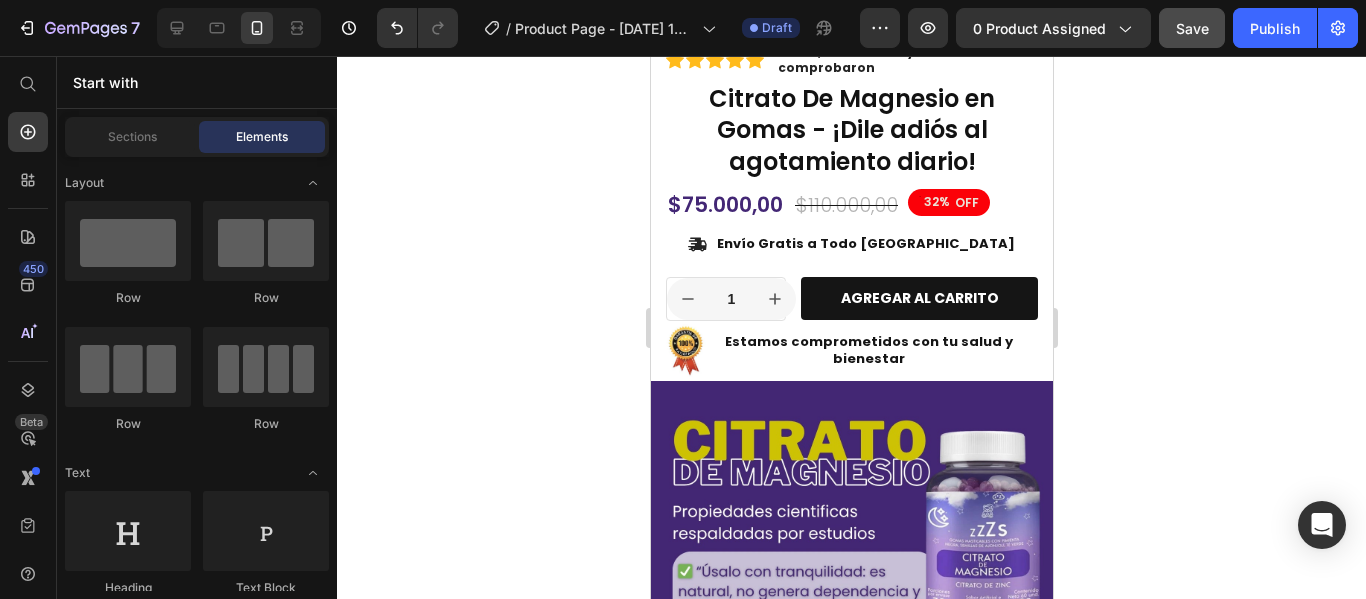 scroll, scrollTop: 1190, scrollLeft: 0, axis: vertical 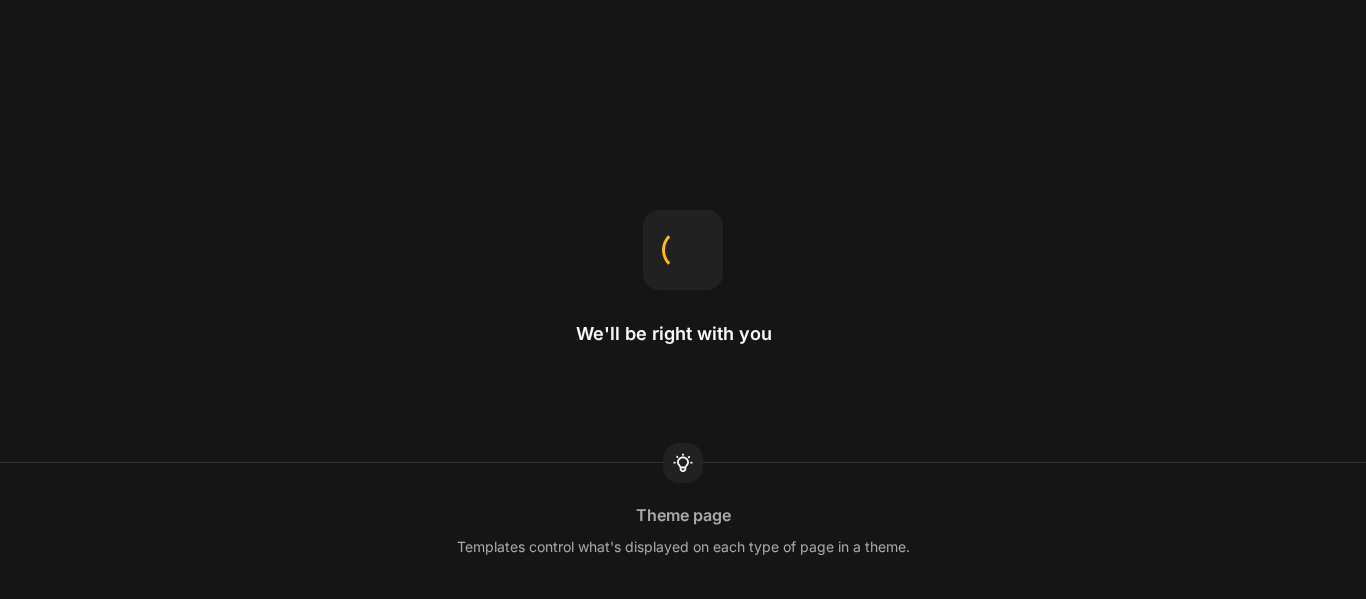 click on "We'll be right with you" at bounding box center [683, 300] 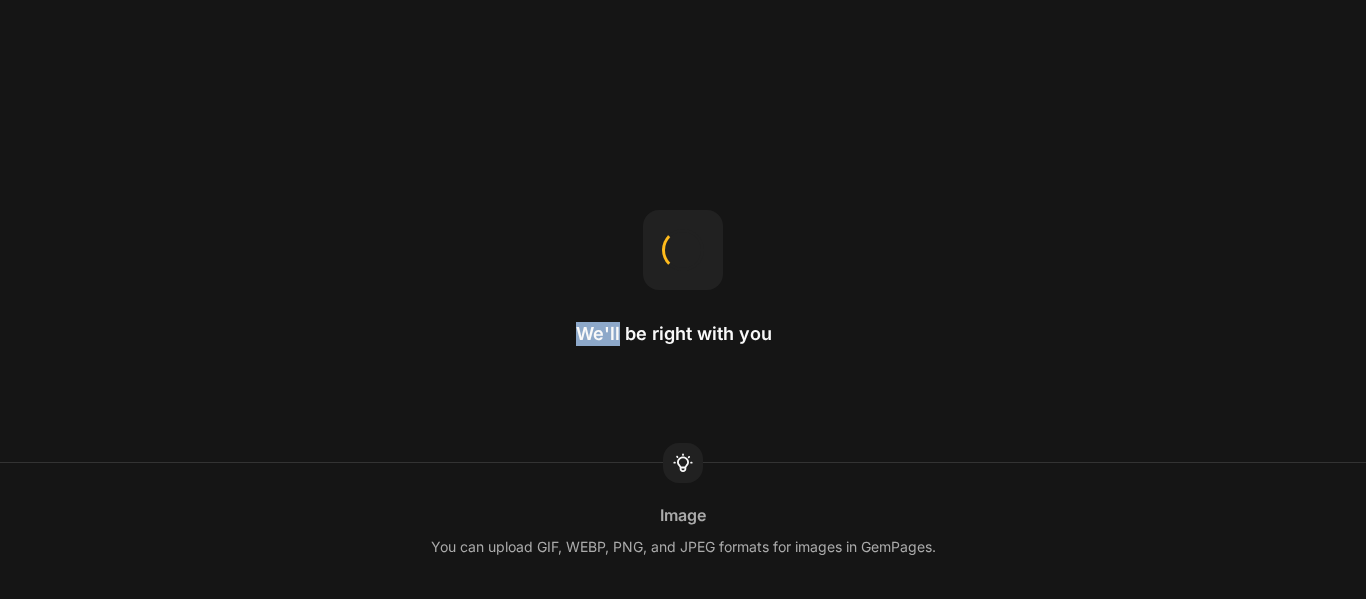 click on "We'll be right with you" at bounding box center (683, 300) 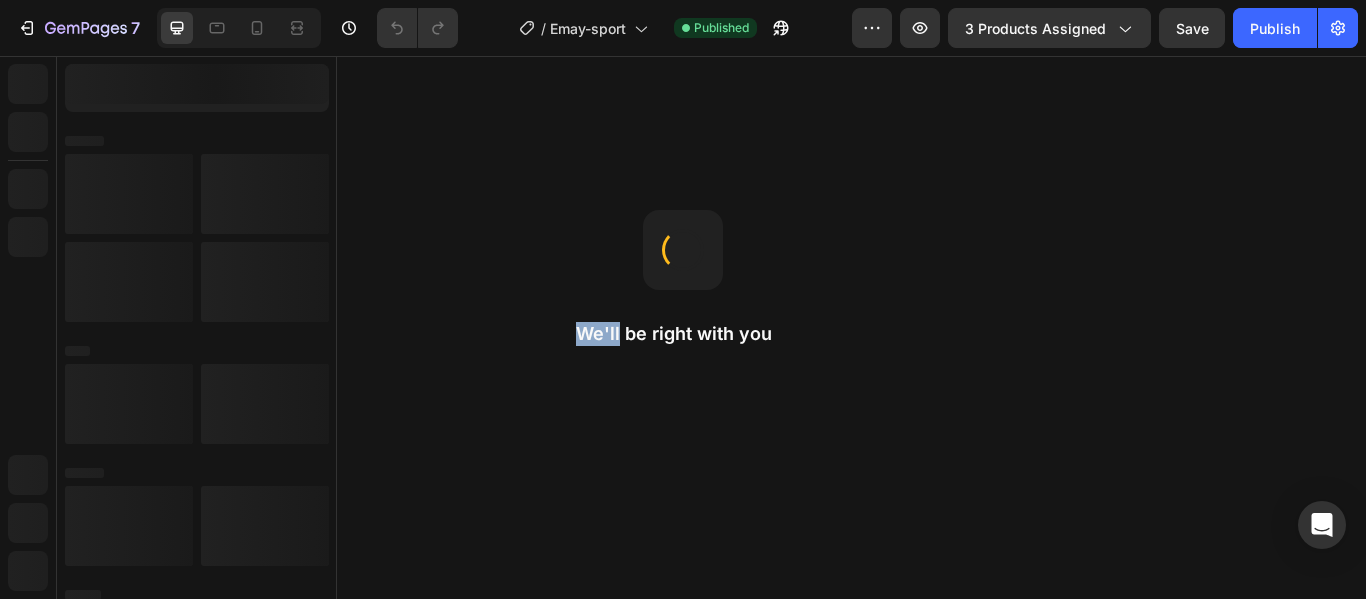 scroll, scrollTop: 0, scrollLeft: 0, axis: both 